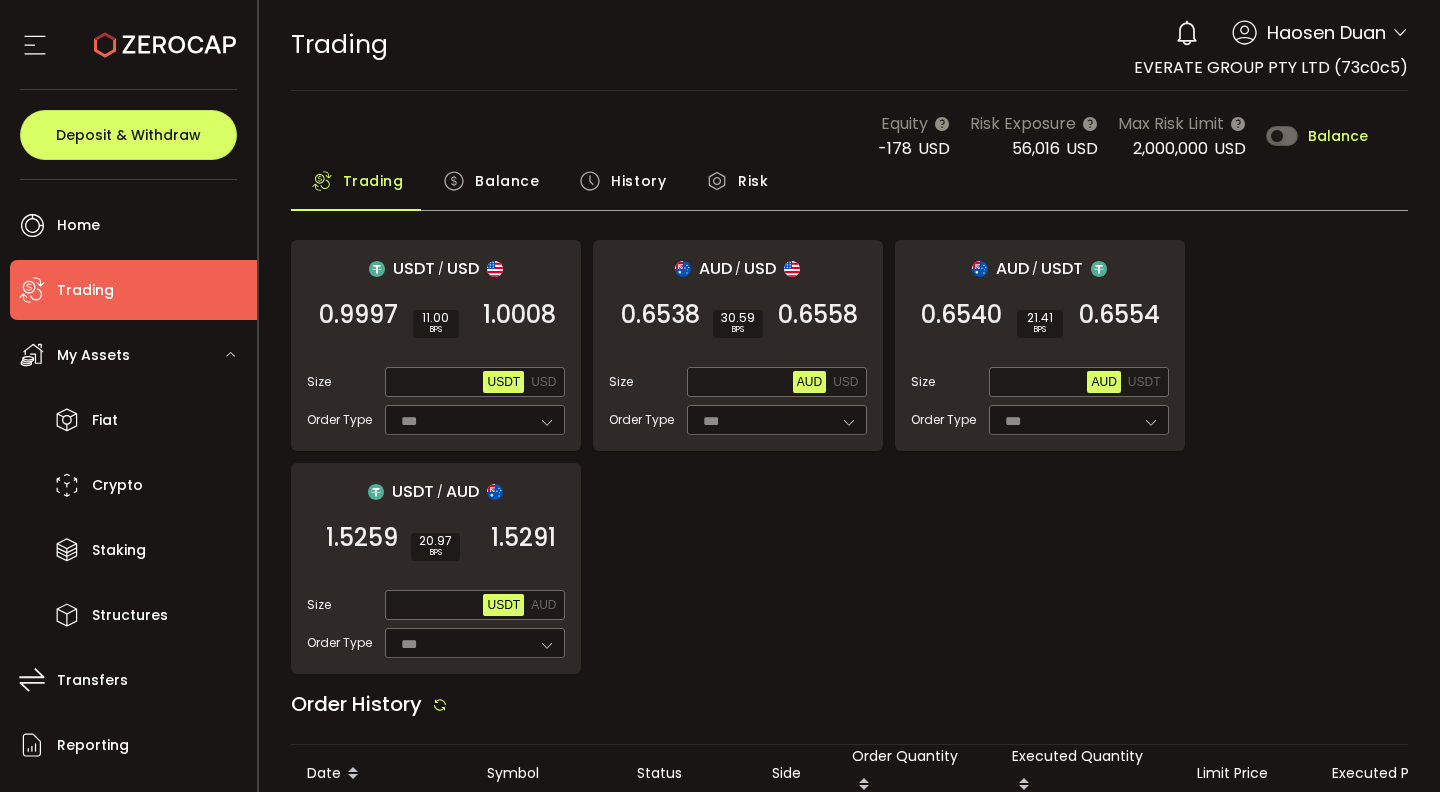 click on "Balance" at bounding box center [507, 181] 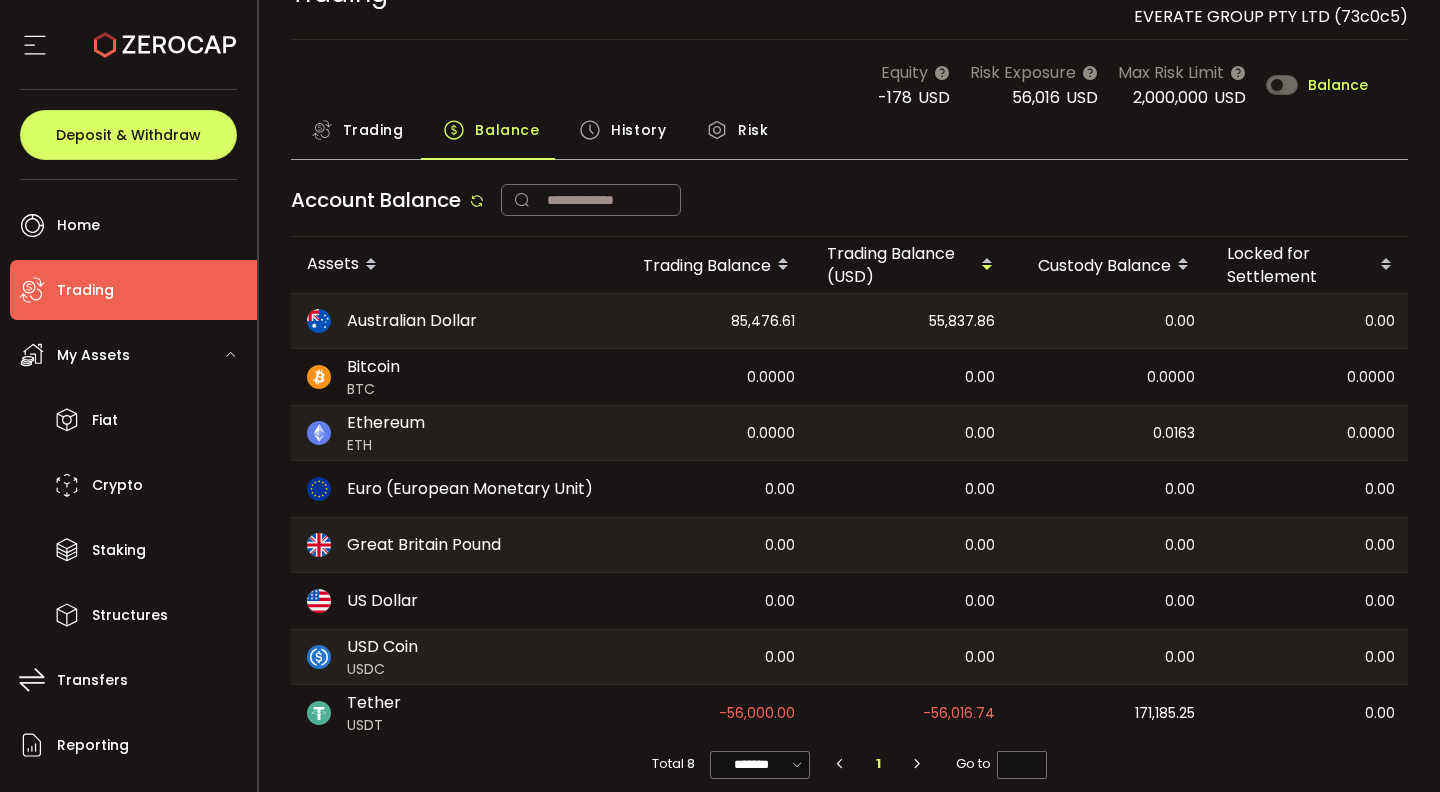 scroll, scrollTop: 73, scrollLeft: 0, axis: vertical 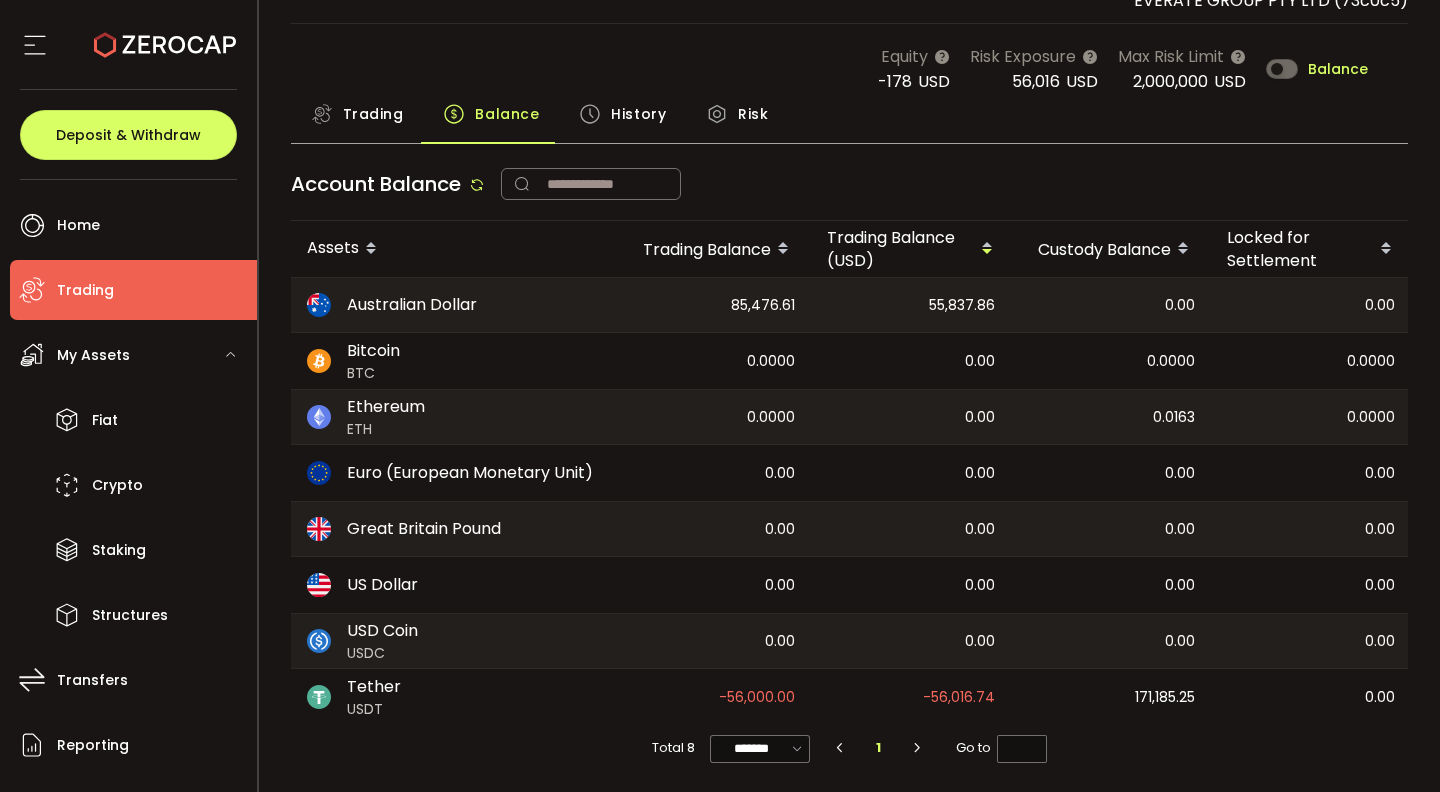 drag, startPoint x: 1256, startPoint y: 577, endPoint x: 1438, endPoint y: 606, distance: 184.29596 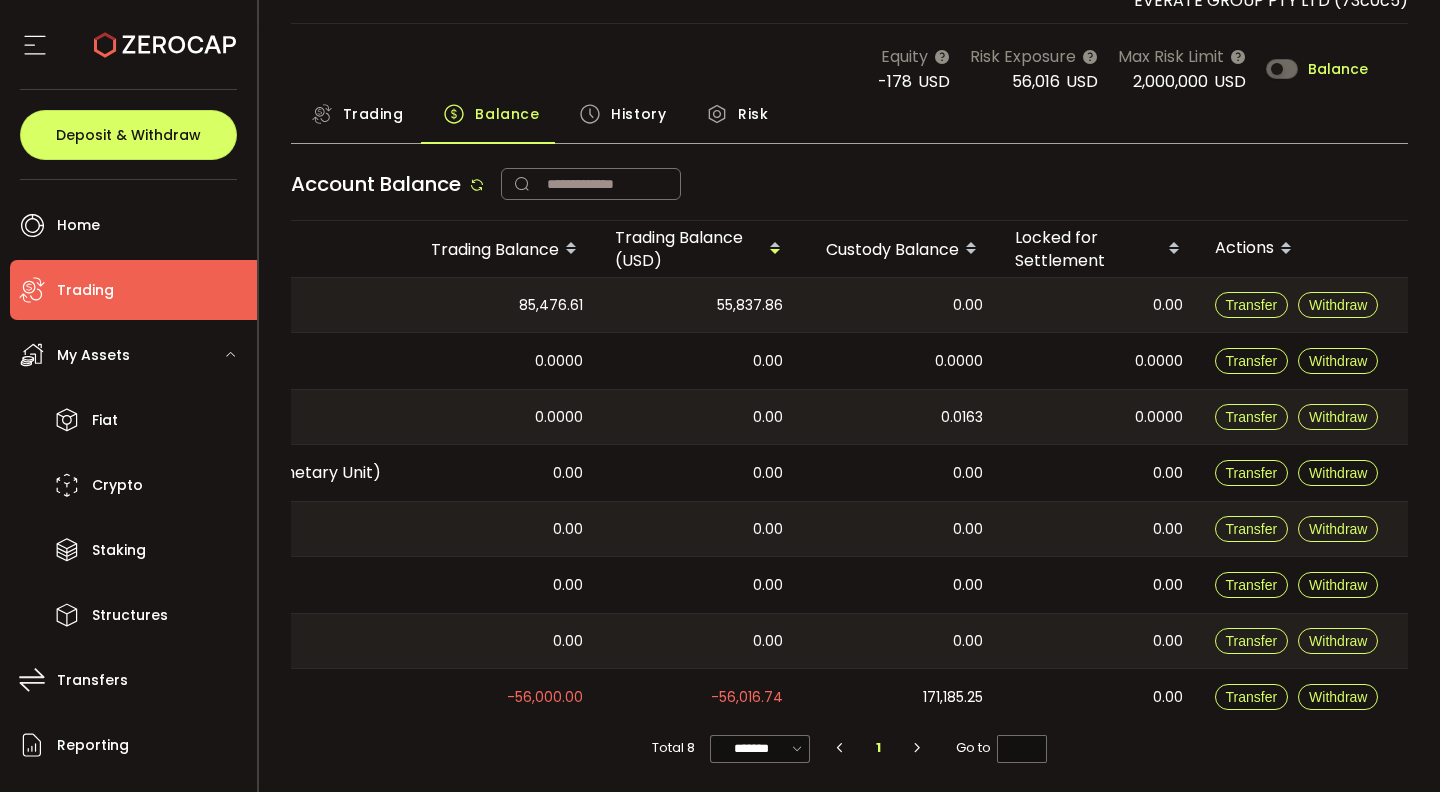 drag, startPoint x: 1366, startPoint y: 583, endPoint x: 1437, endPoint y: 581, distance: 71.02816 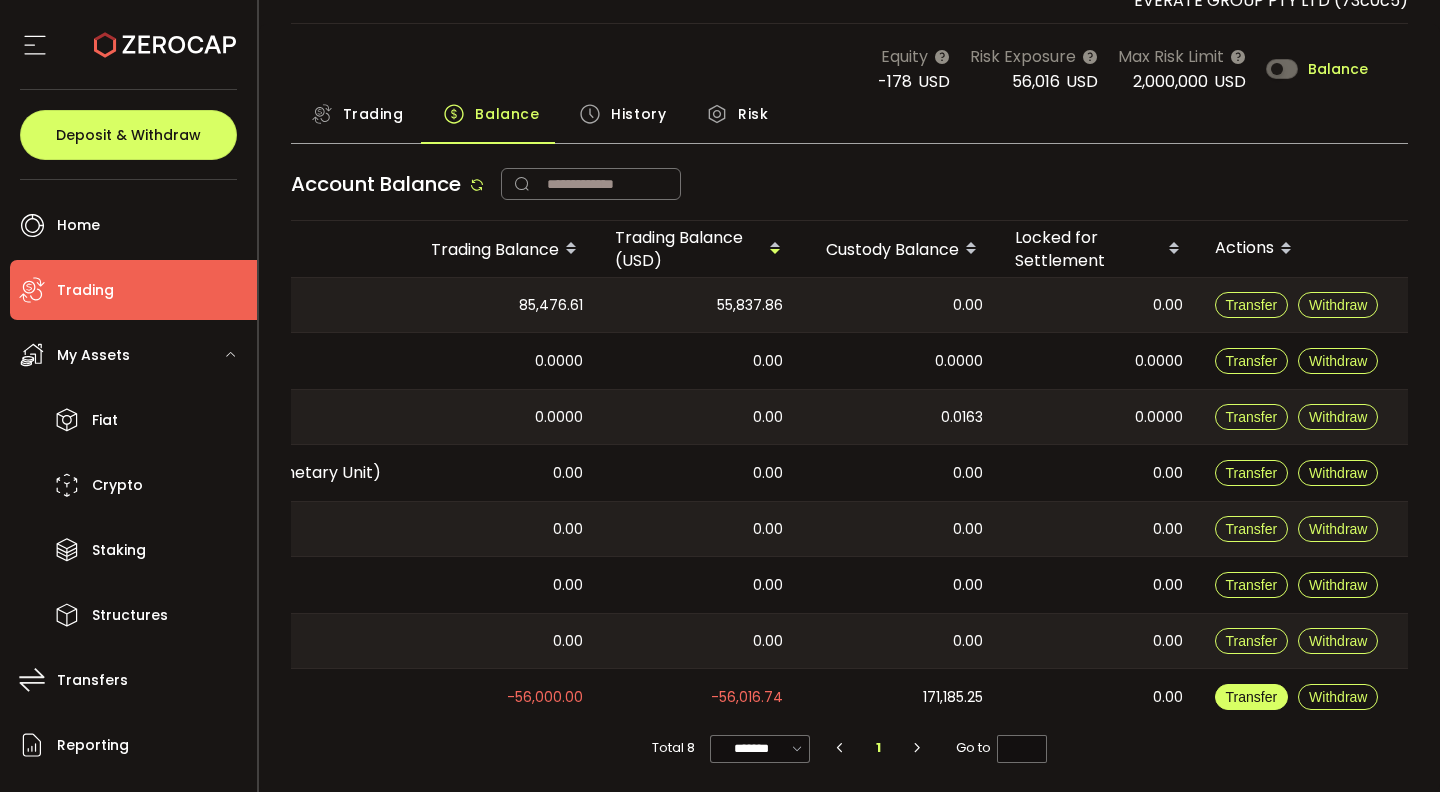 click on "Transfer" at bounding box center (1252, 697) 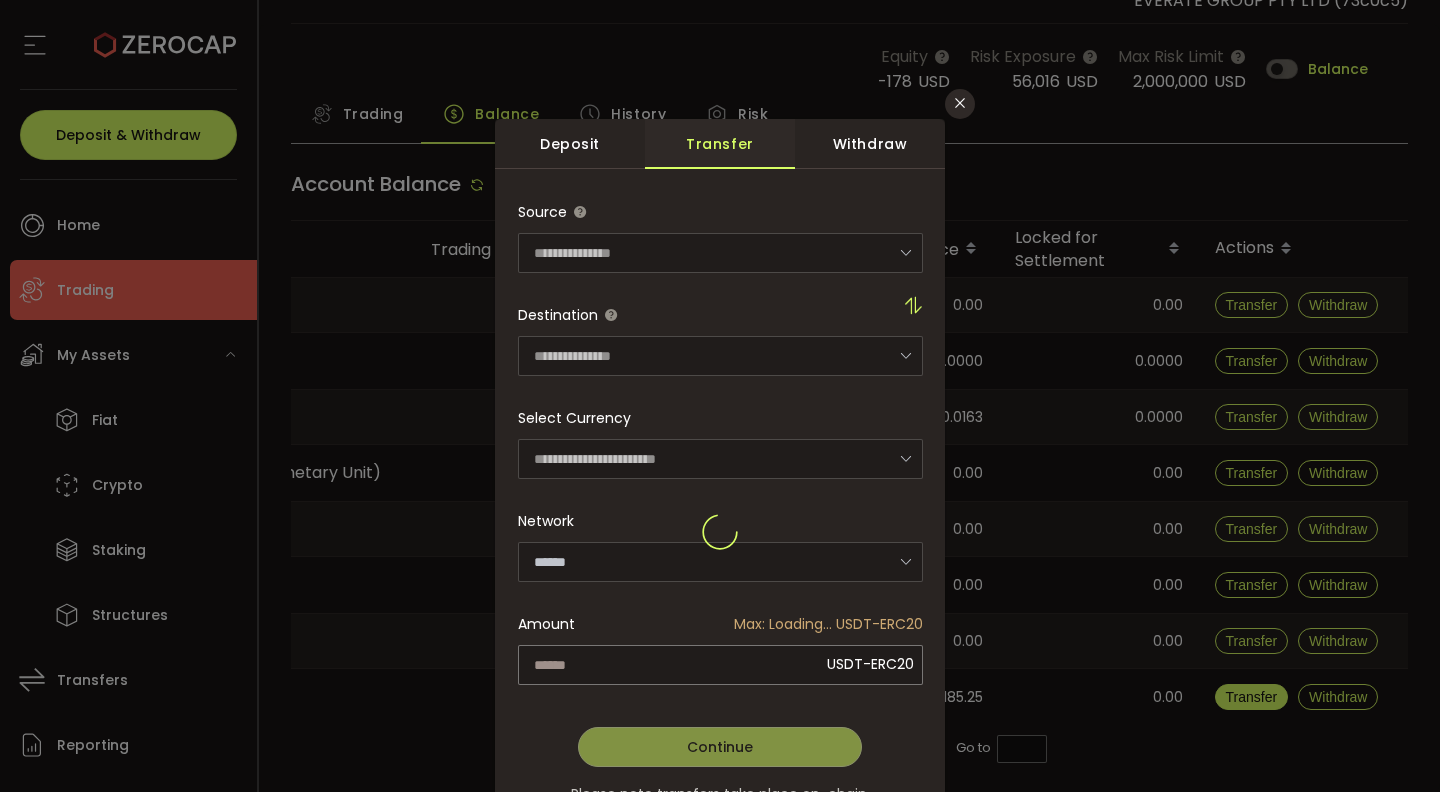 type on "**********" 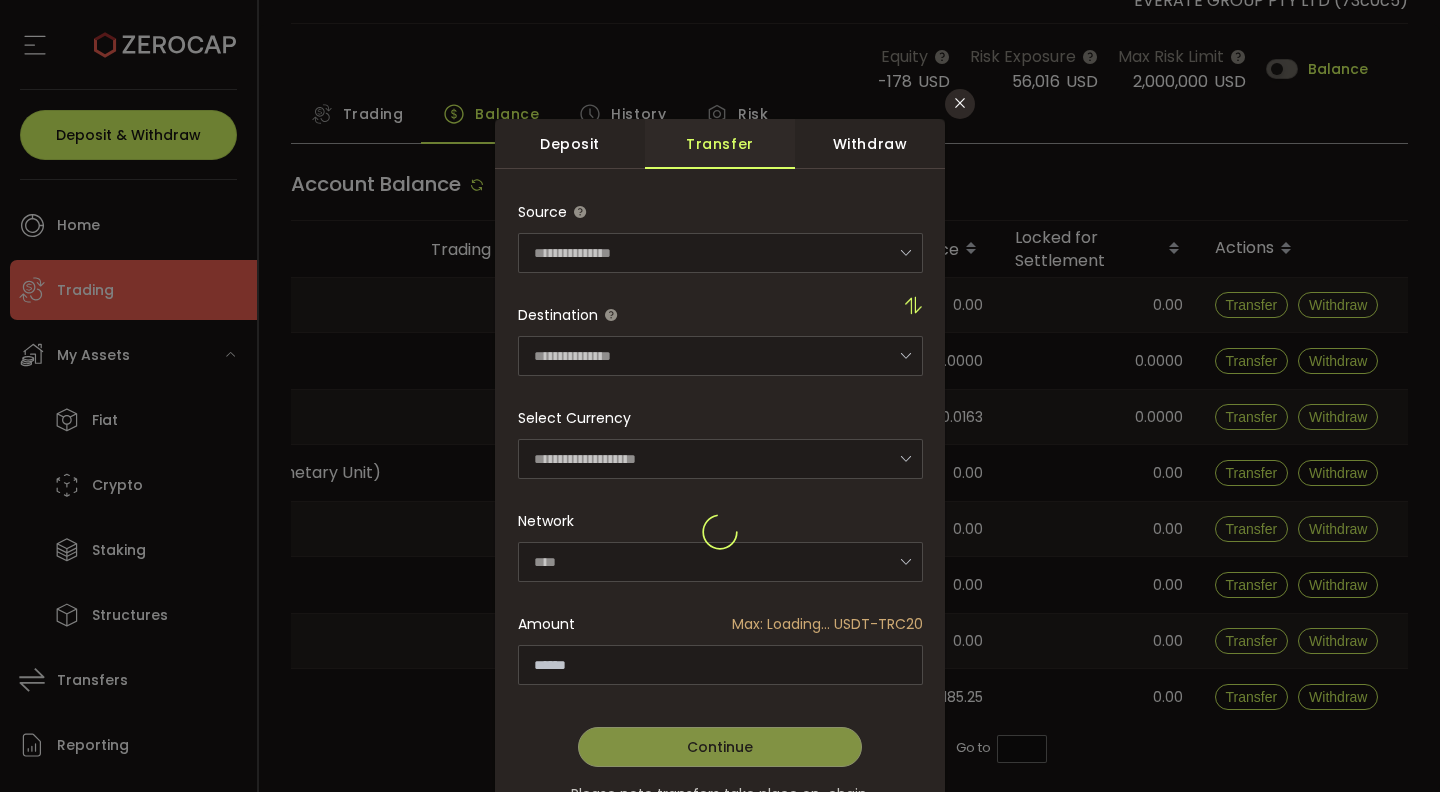 click at bounding box center (720, 535) 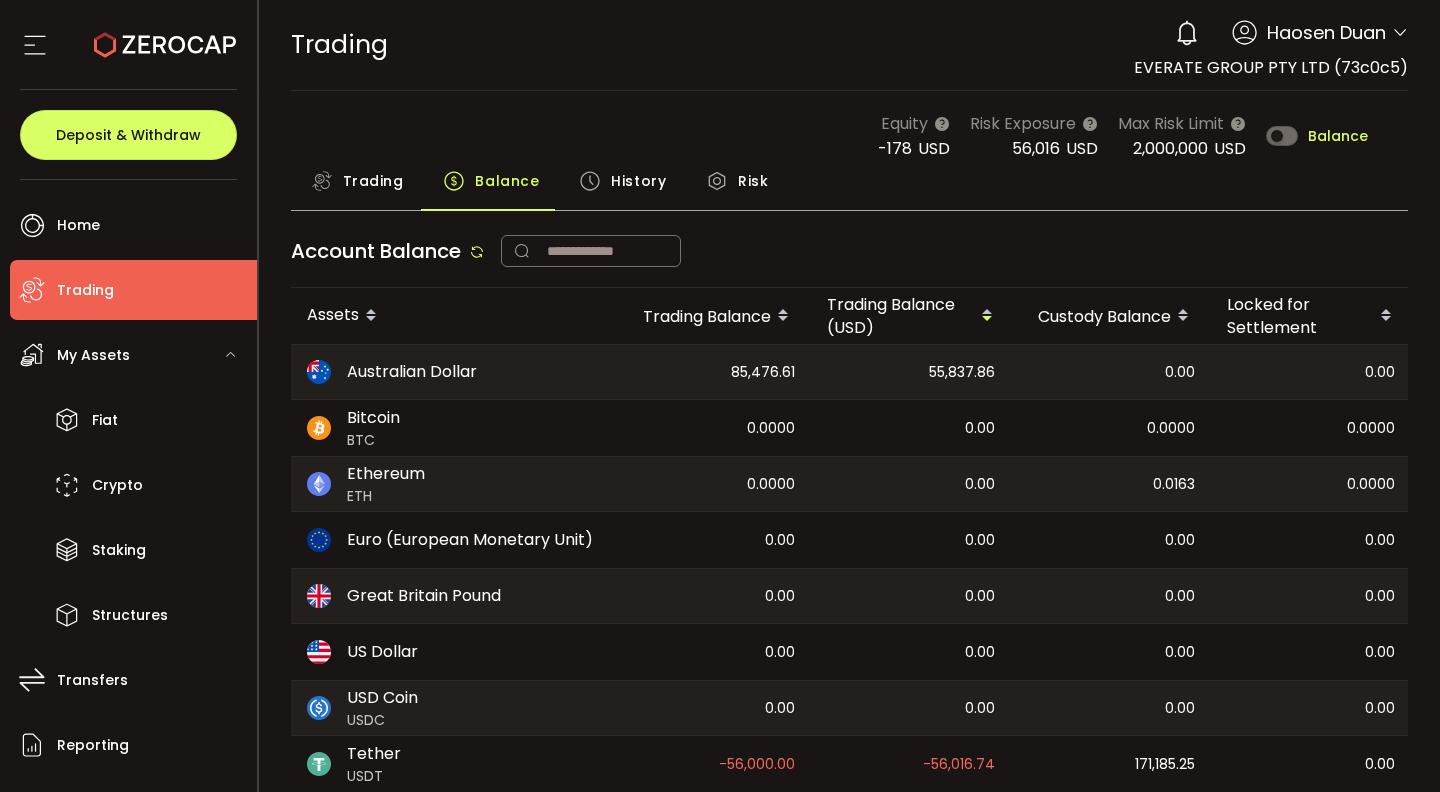 scroll, scrollTop: 0, scrollLeft: 0, axis: both 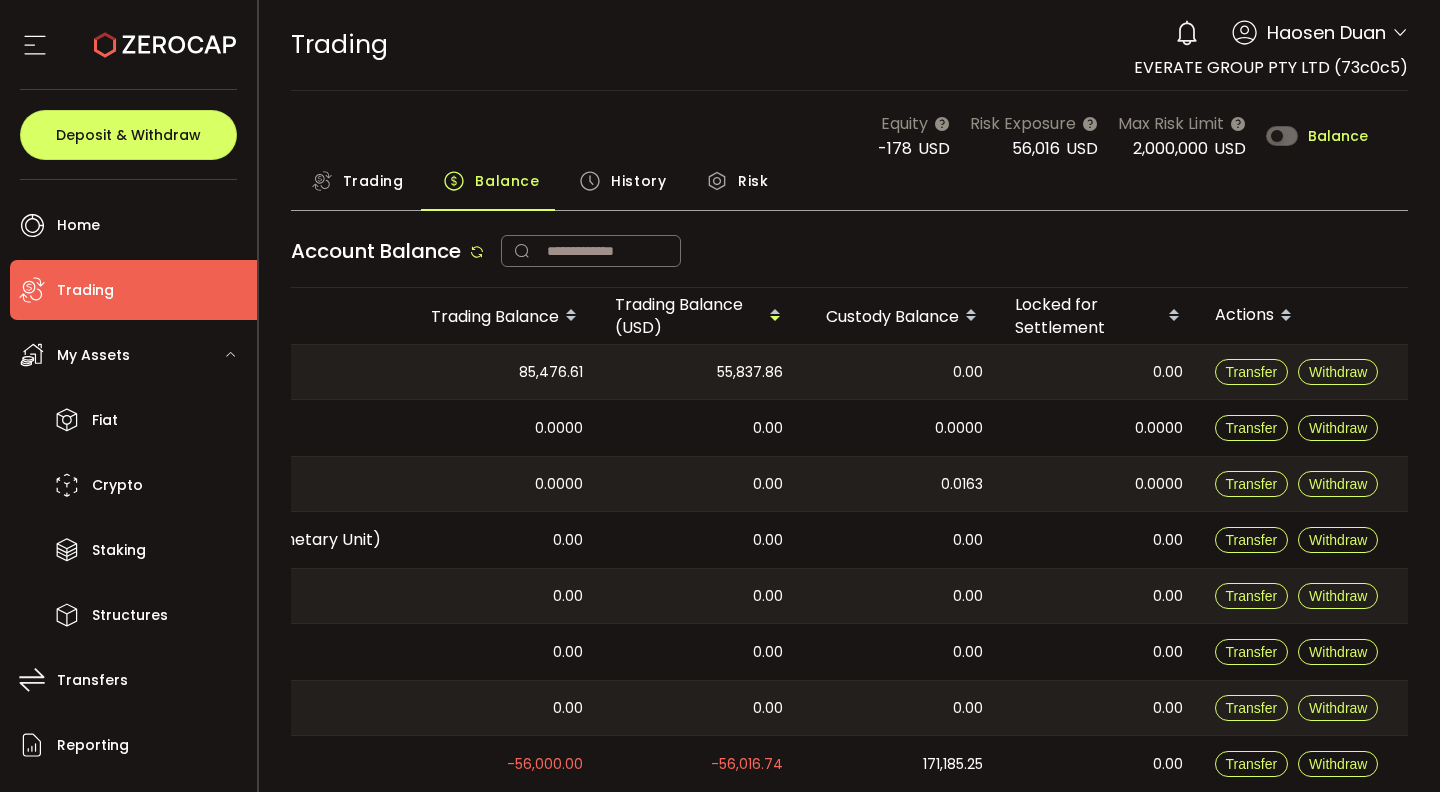 drag, startPoint x: 1190, startPoint y: 384, endPoint x: 1427, endPoint y: 419, distance: 239.57045 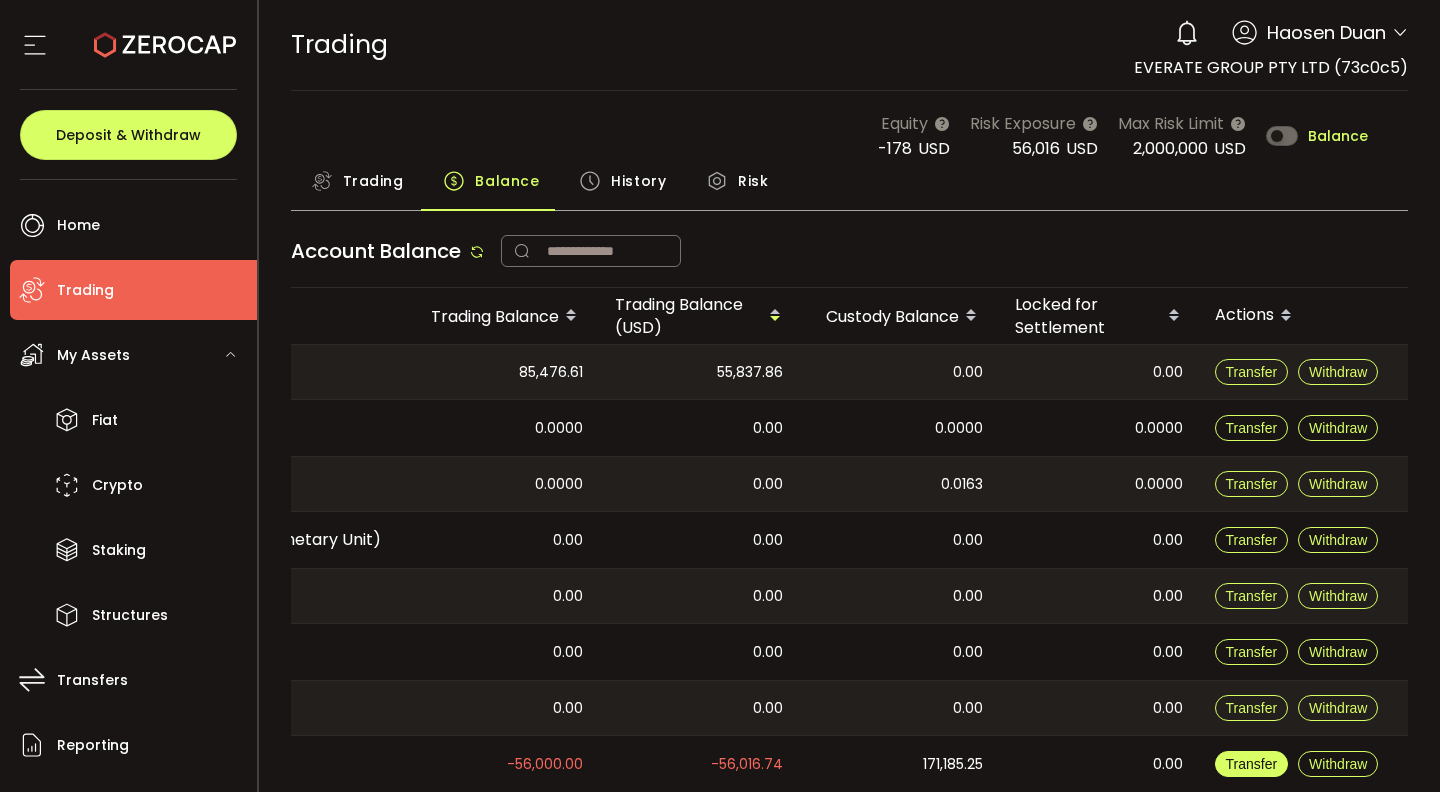 click on "Transfer" at bounding box center (1252, 764) 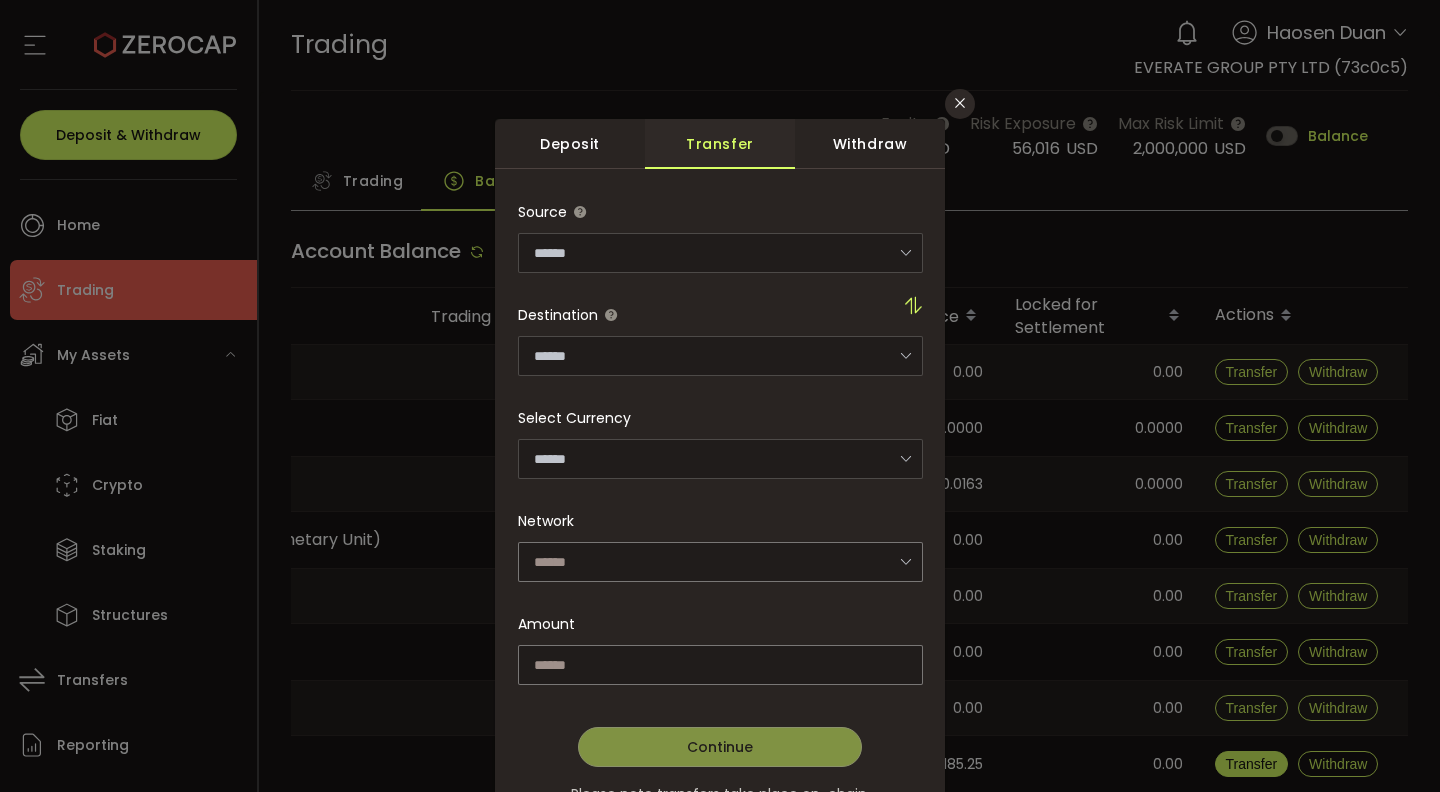 type on "**********" 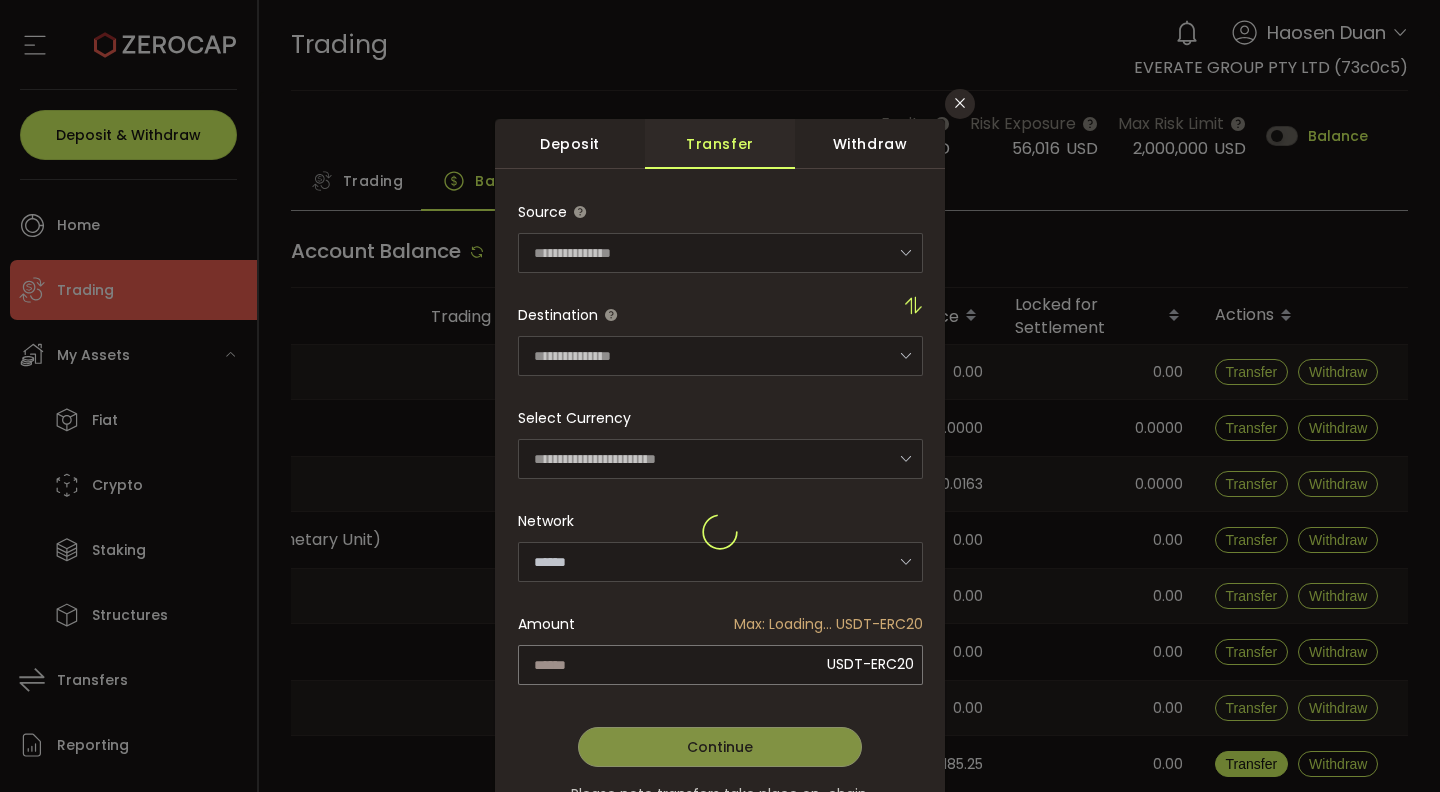 type on "**********" 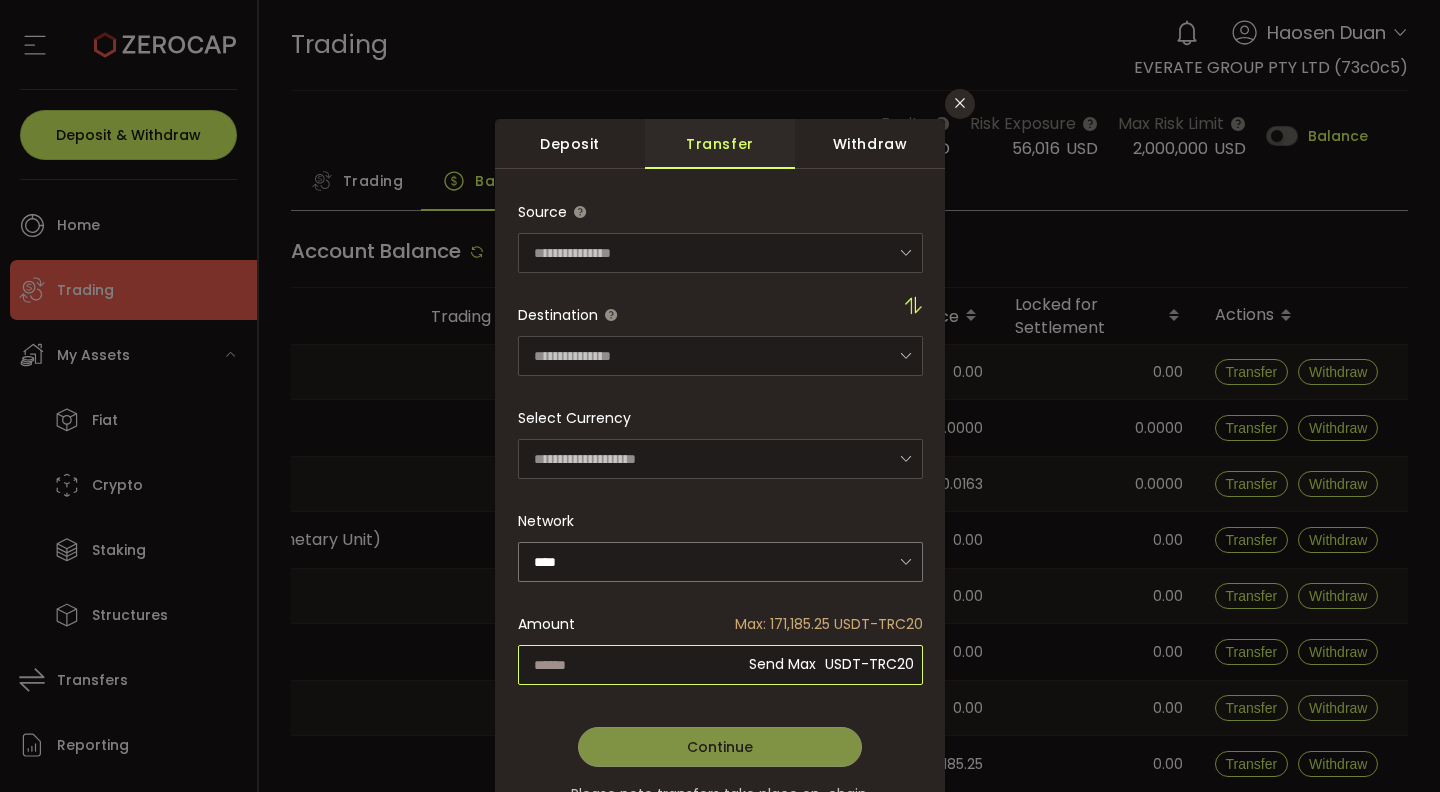 click at bounding box center [720, 665] 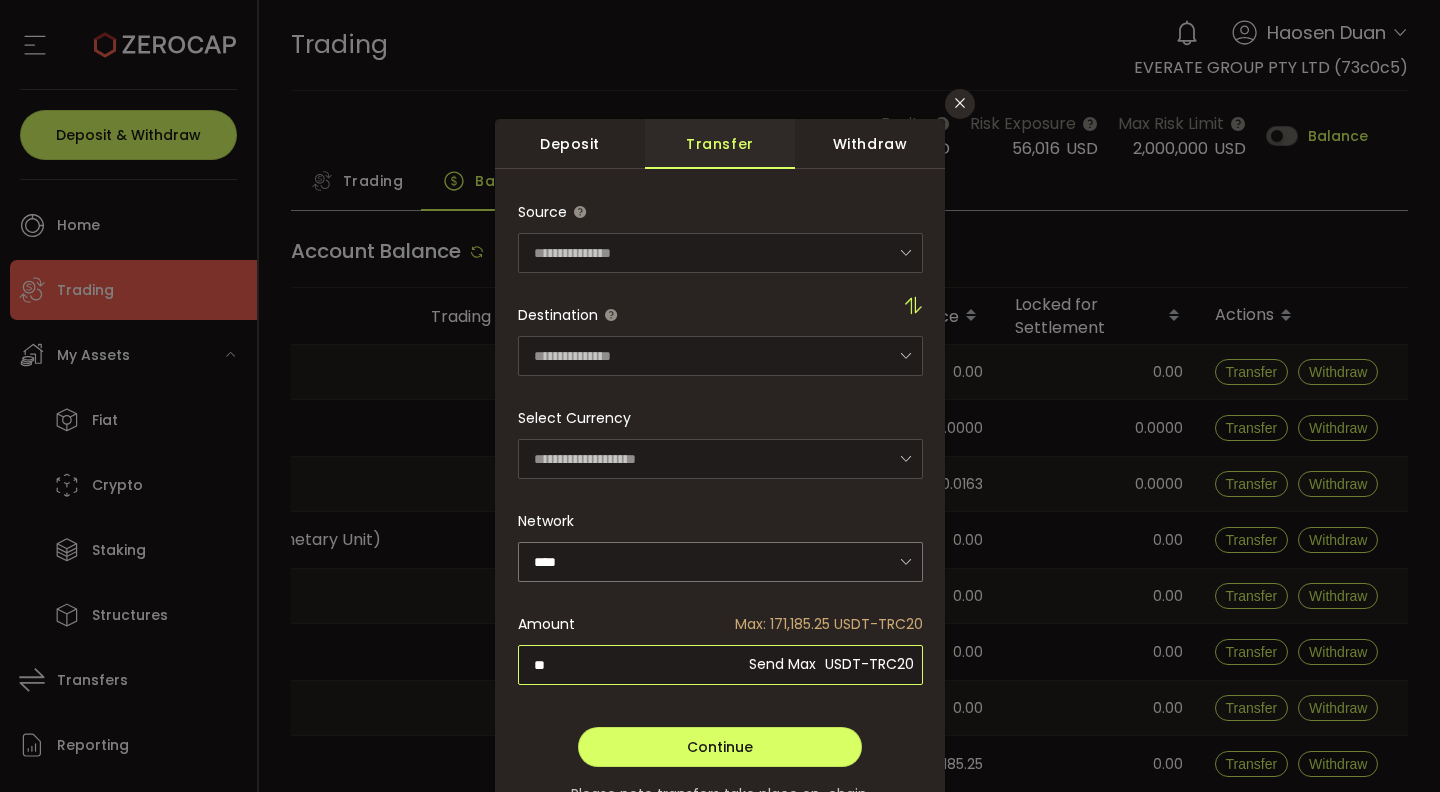 type on "*" 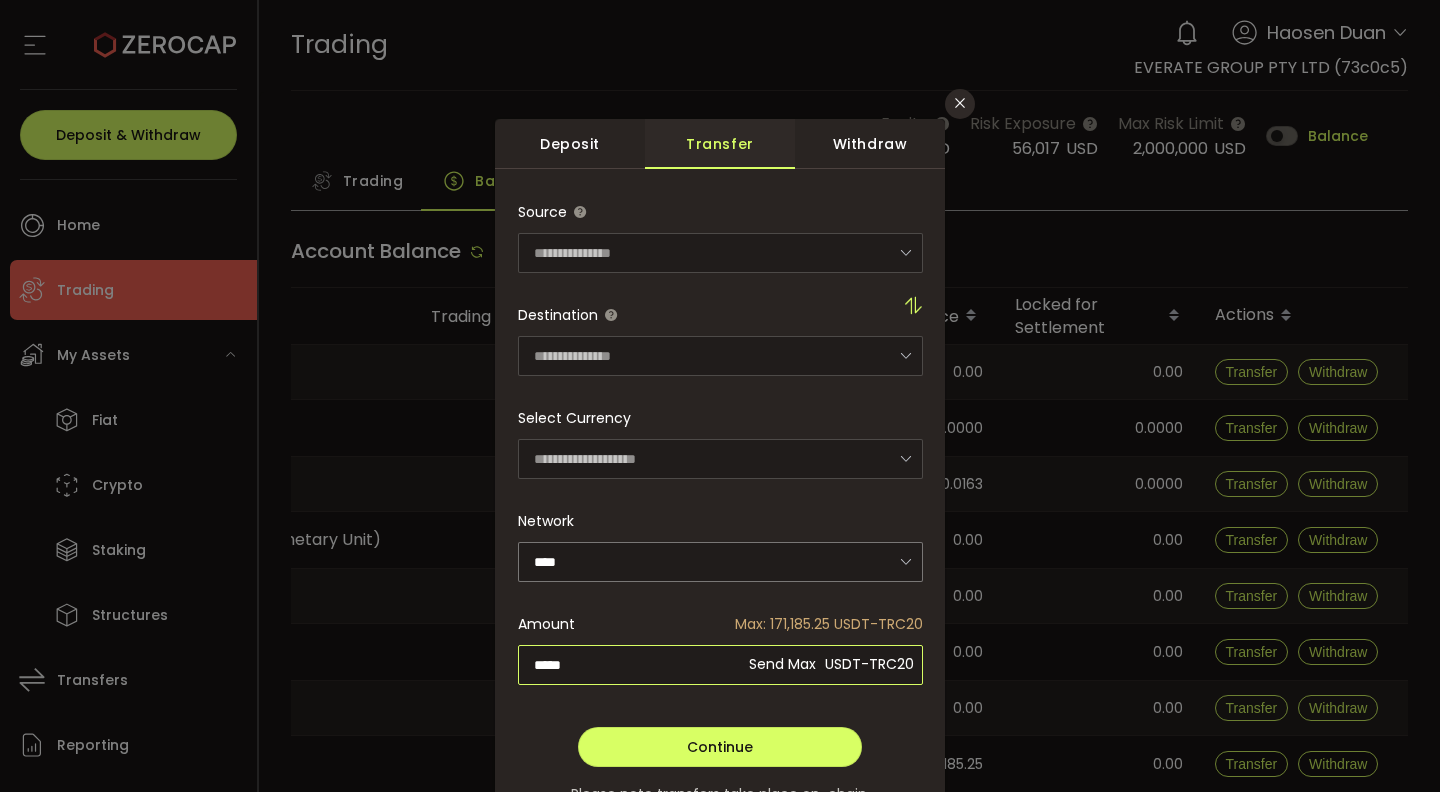 type on "******" 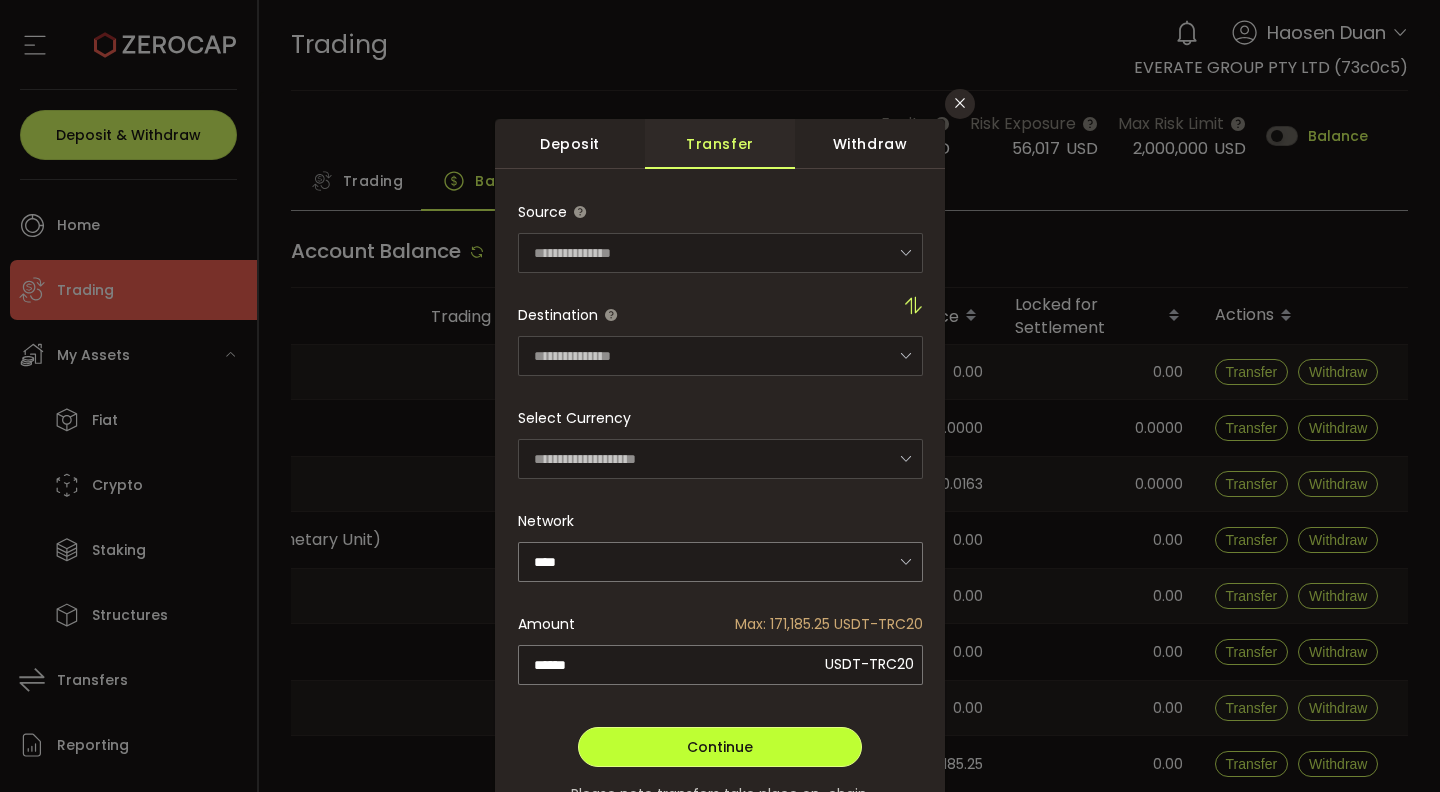 click on "Continue" at bounding box center (720, 747) 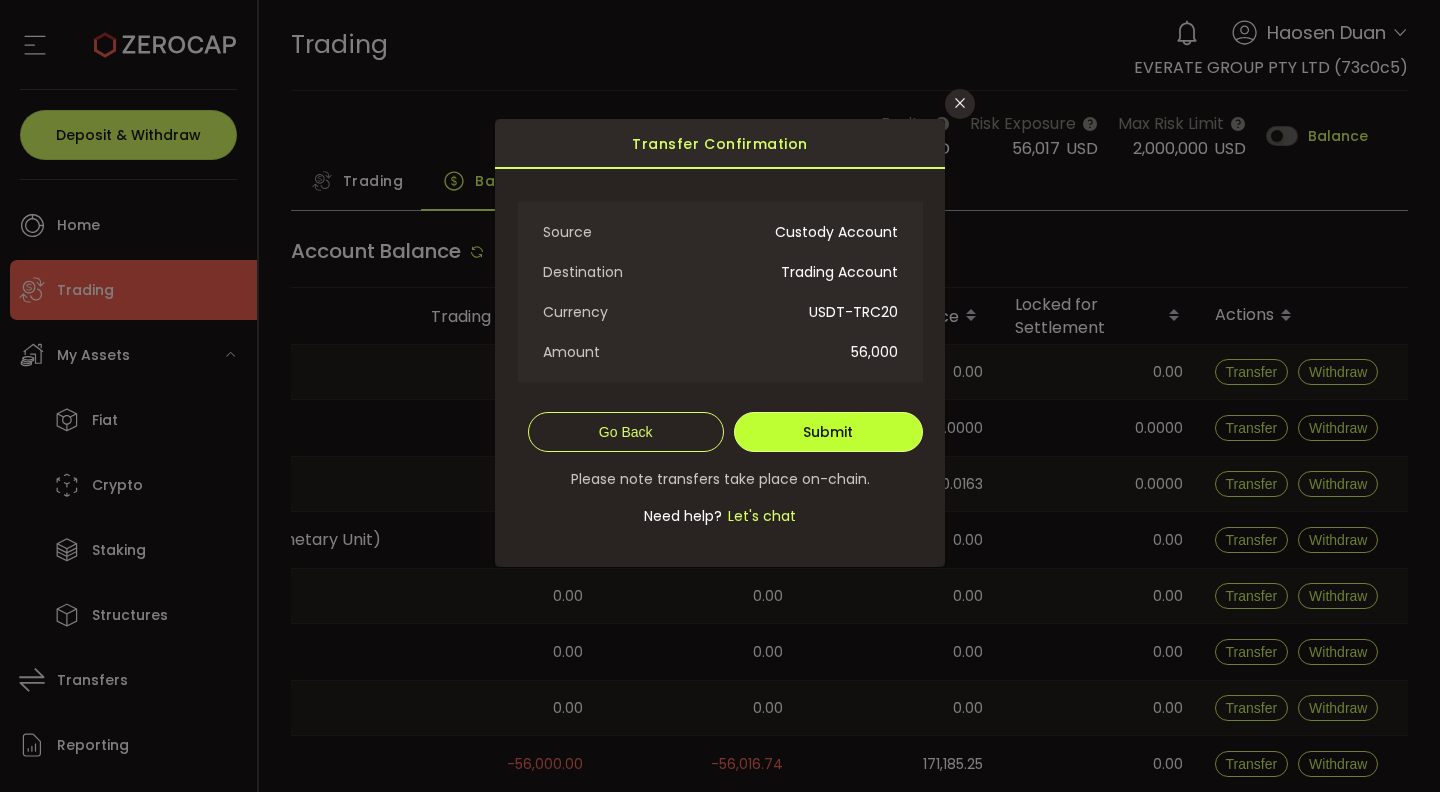 click on "Submit" at bounding box center (828, 432) 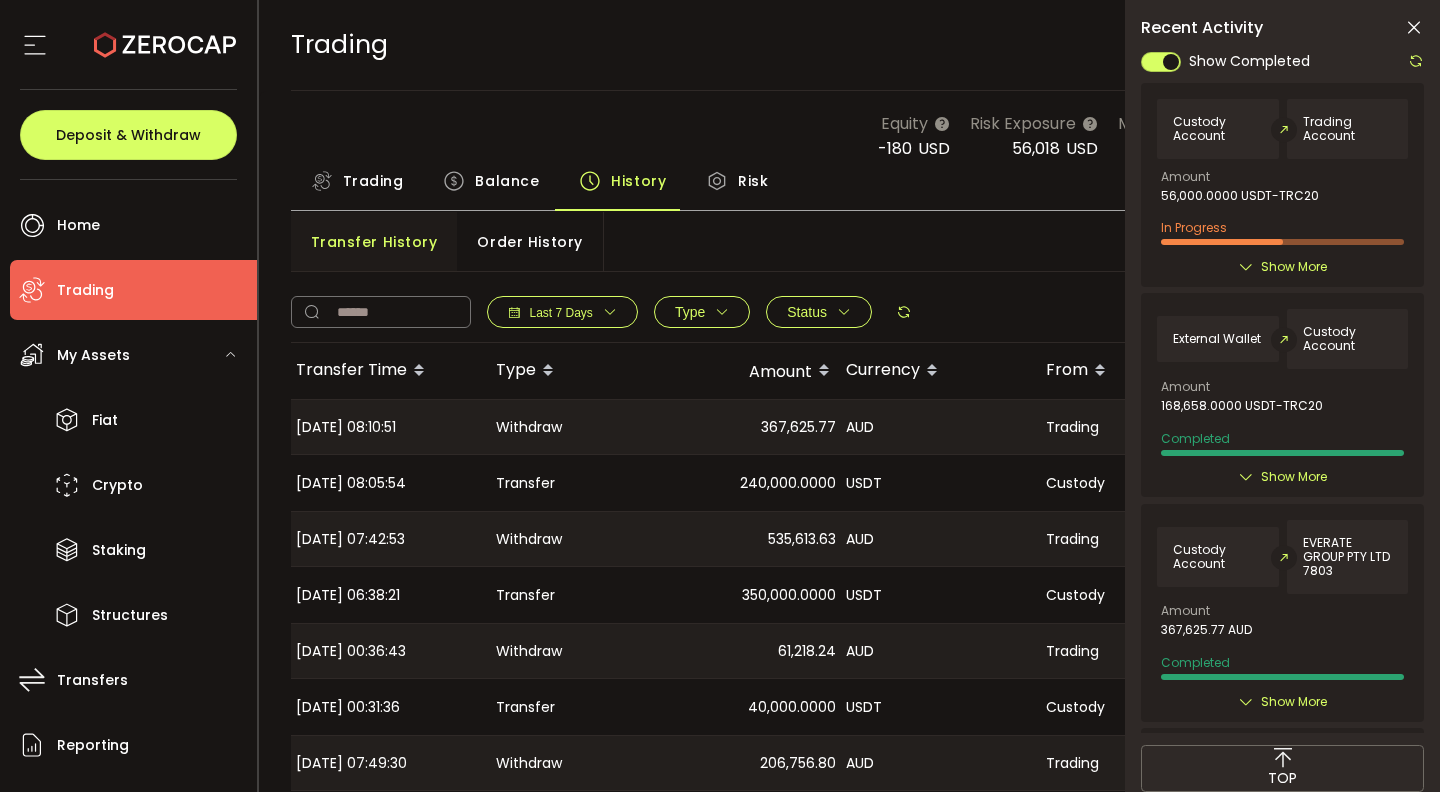 click at bounding box center [1414, 28] 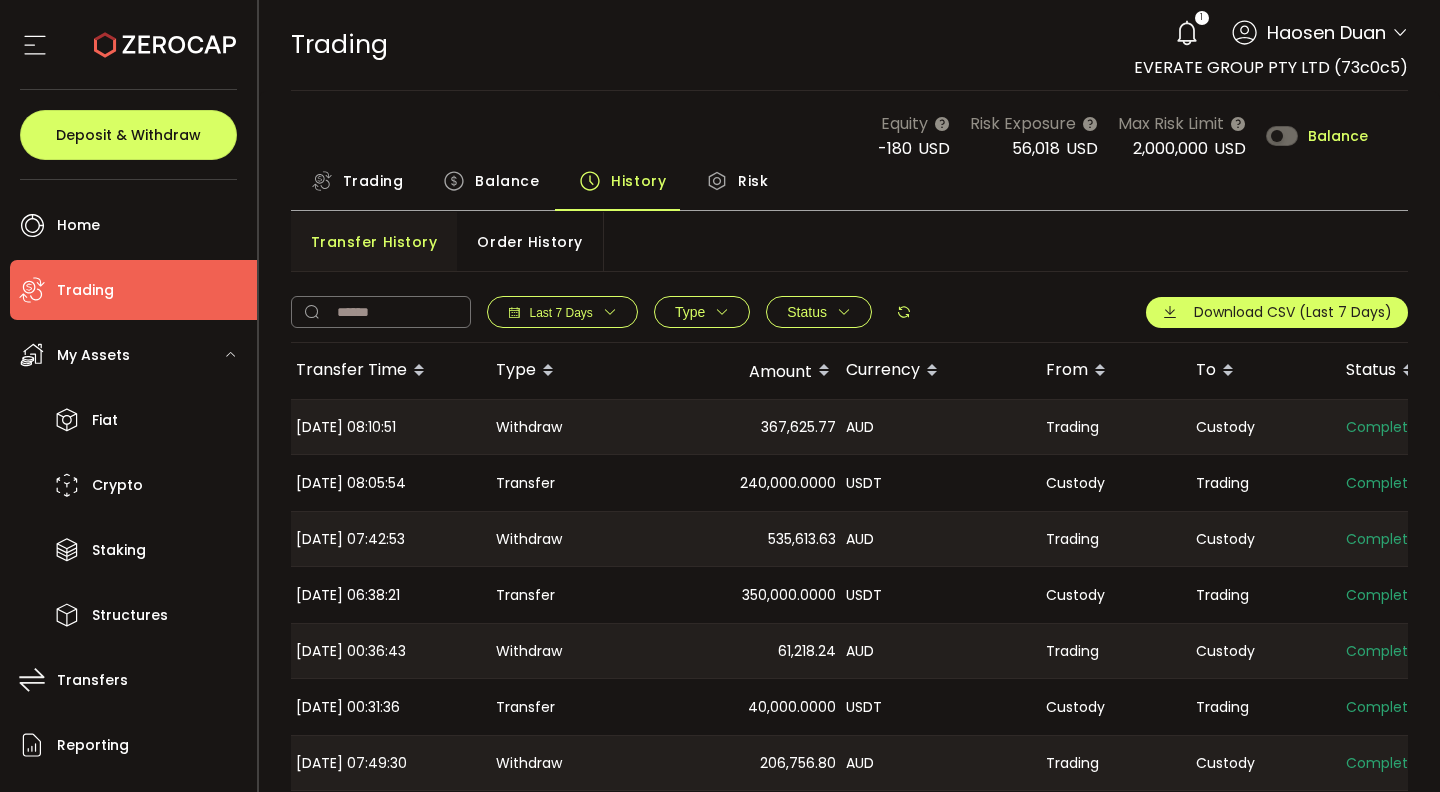 click on "Order History" at bounding box center (529, 242) 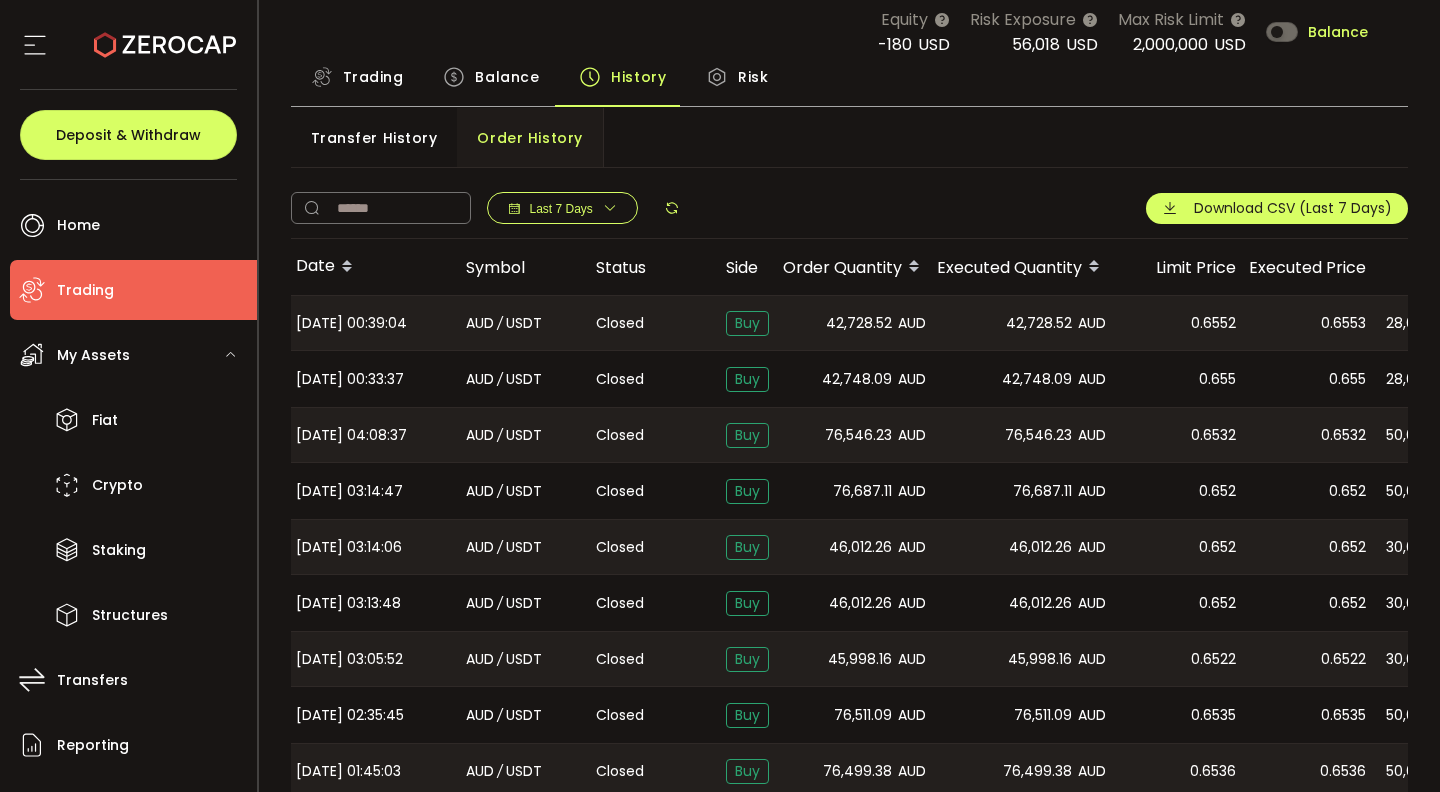 scroll, scrollTop: 240, scrollLeft: 0, axis: vertical 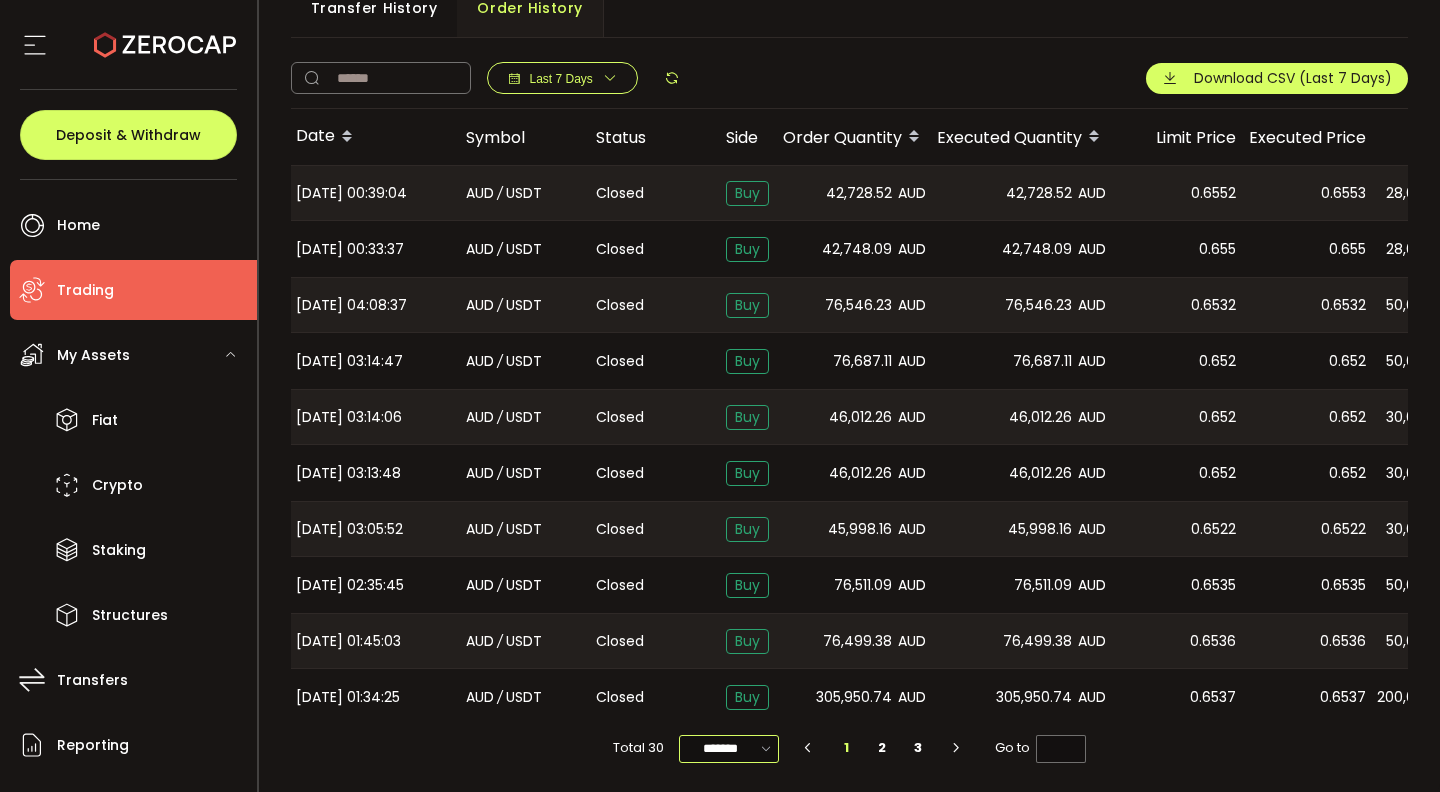 click on "*******" at bounding box center [729, 749] 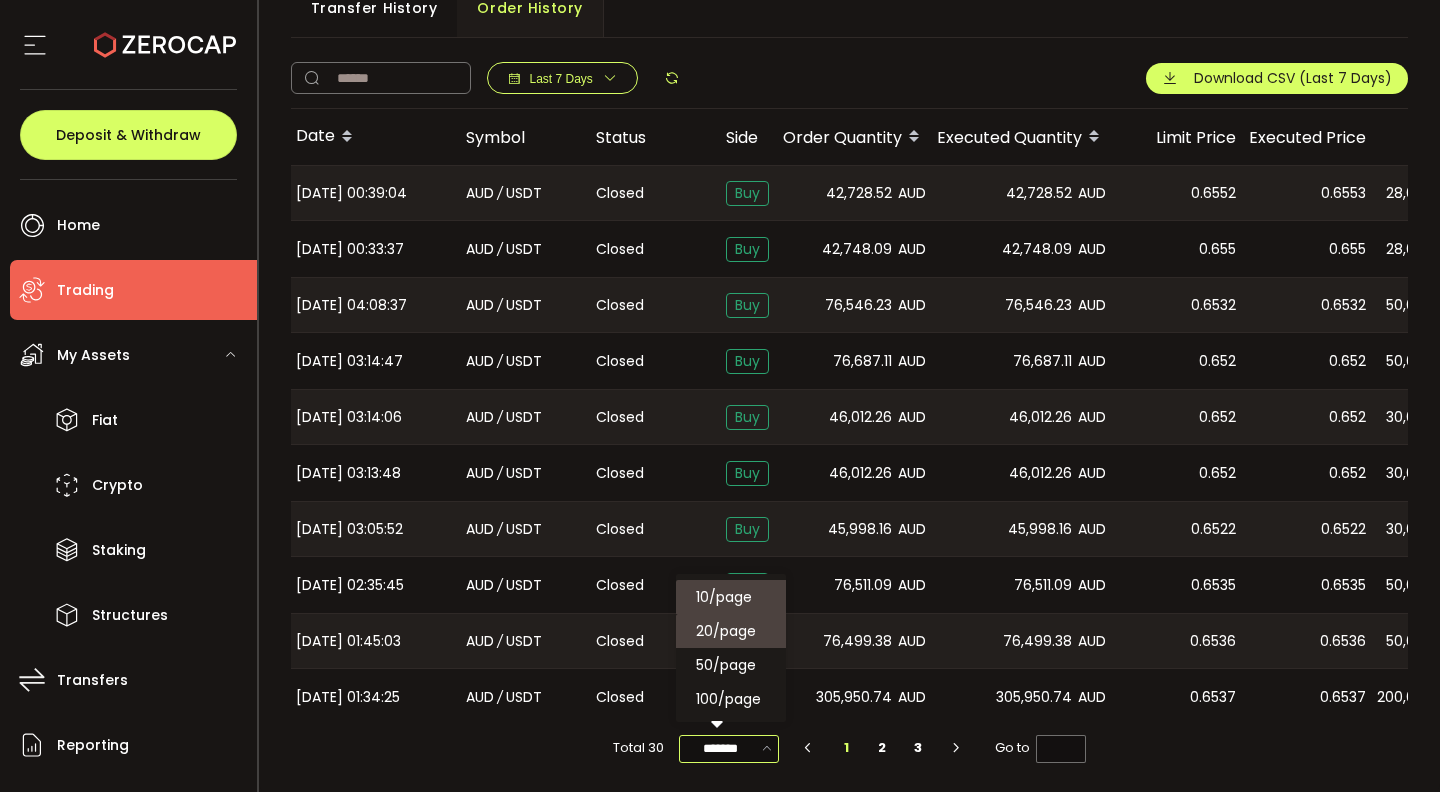 click on "20/page" at bounding box center [726, 631] 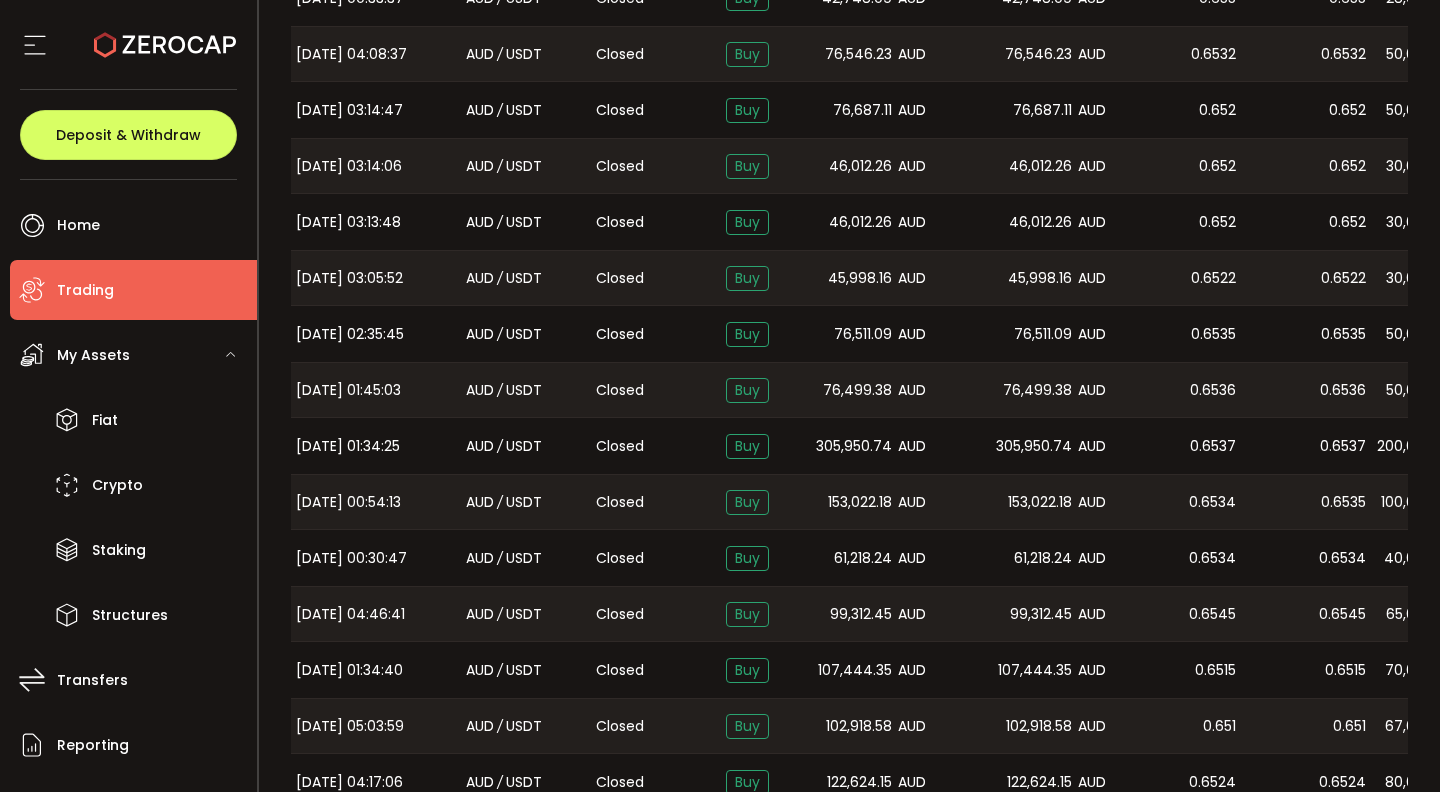 scroll, scrollTop: 481, scrollLeft: 0, axis: vertical 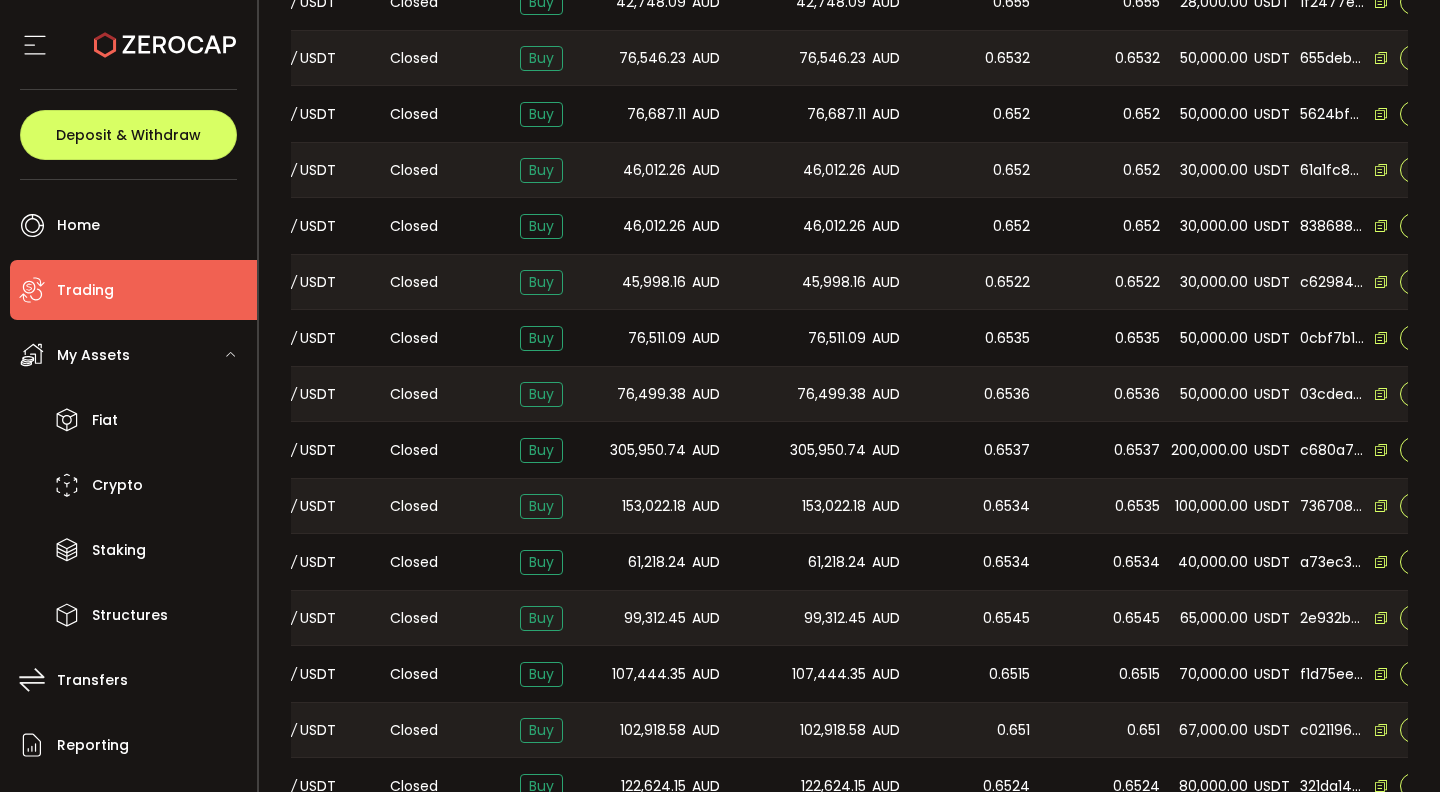 drag, startPoint x: 1221, startPoint y: 526, endPoint x: 1392, endPoint y: 519, distance: 171.14322 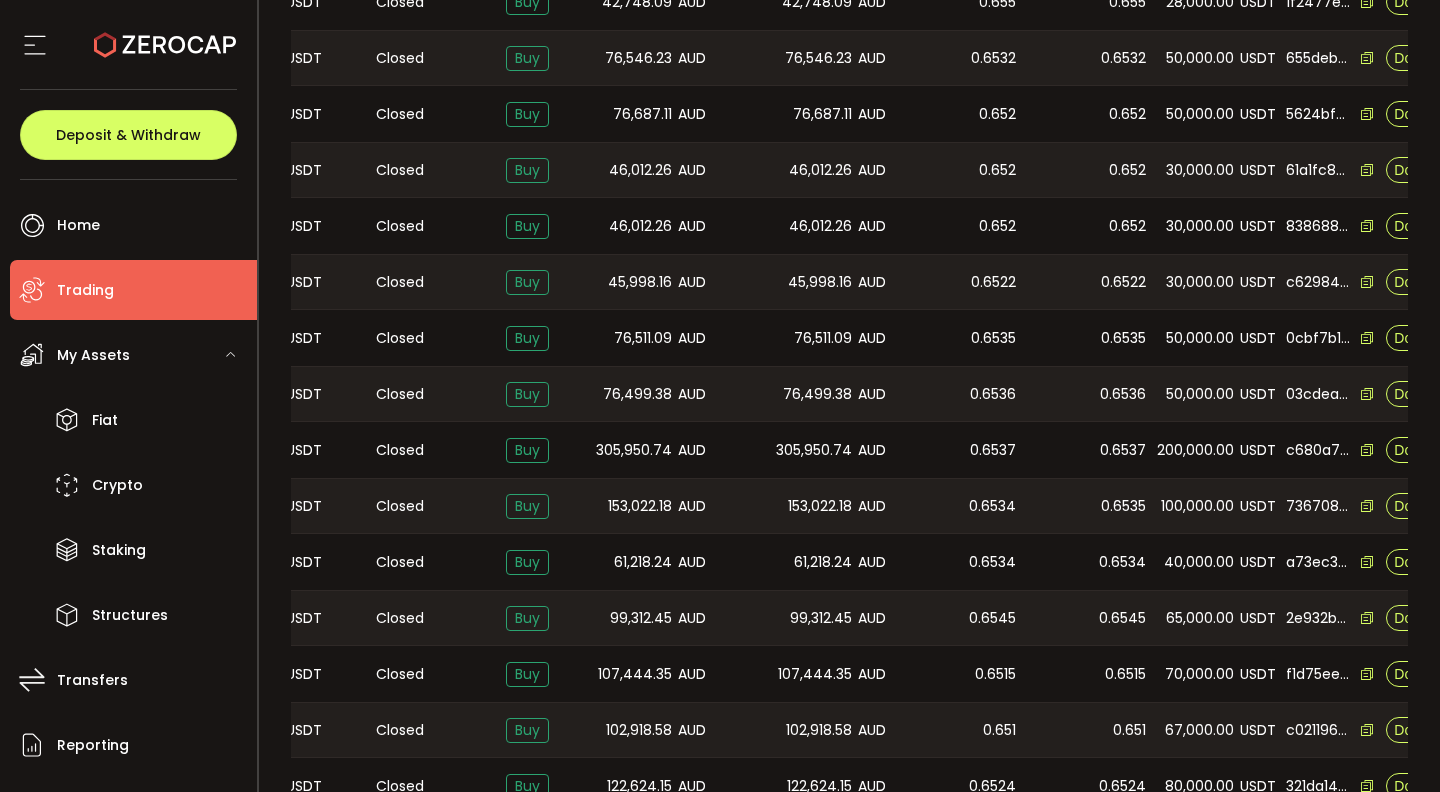 scroll, scrollTop: 0, scrollLeft: 220, axis: horizontal 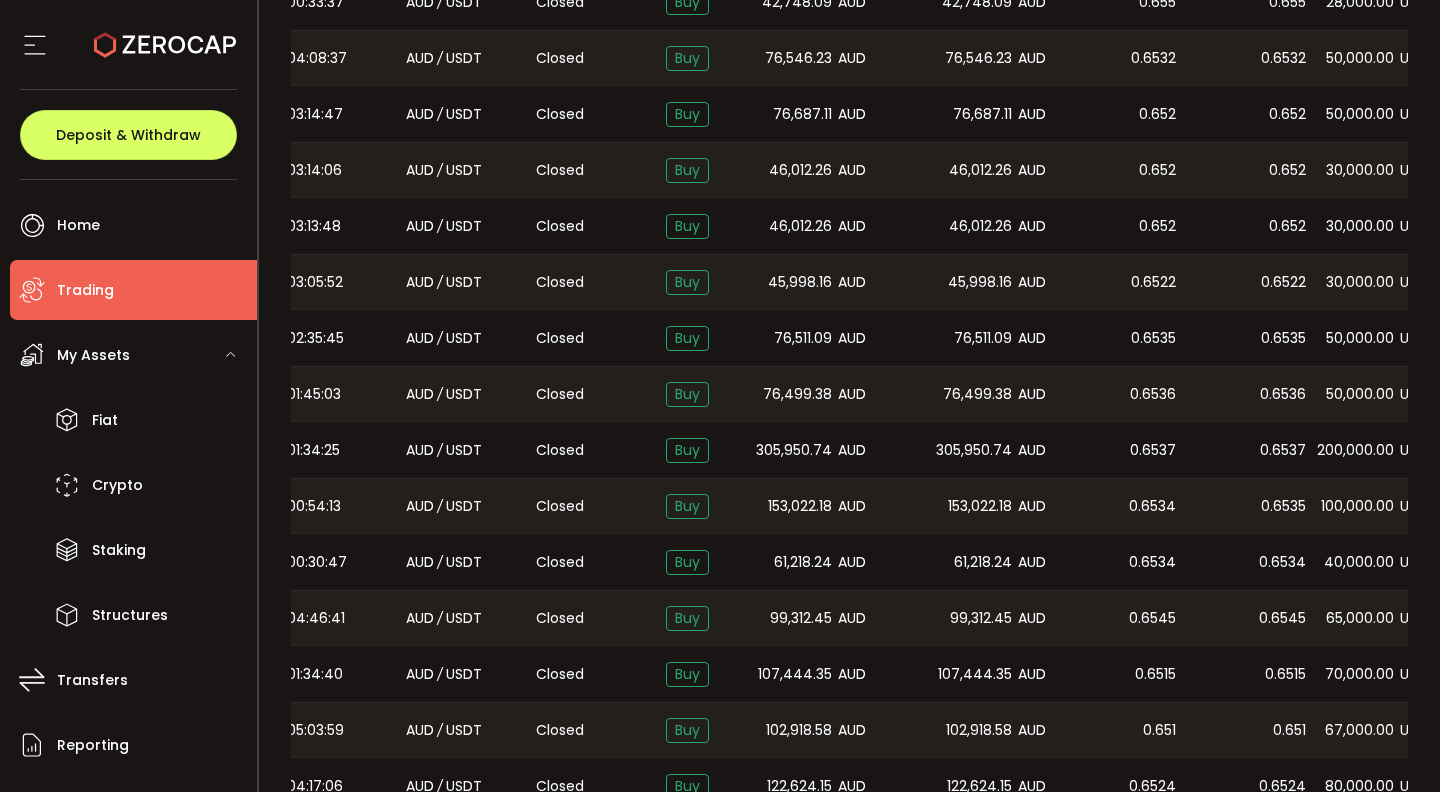 drag, startPoint x: 1211, startPoint y: 540, endPoint x: 730, endPoint y: 533, distance: 481.05093 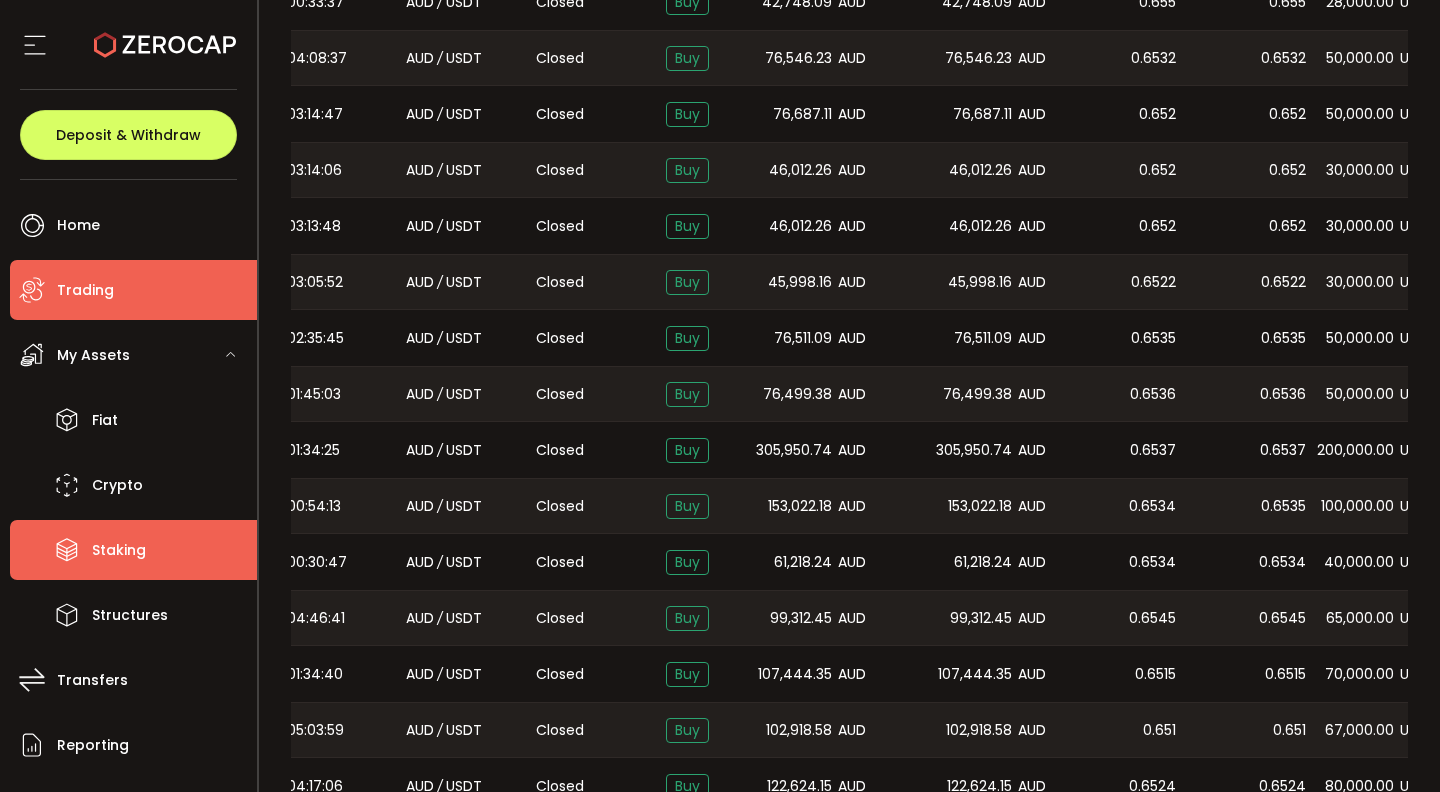 click on "Staking" at bounding box center (133, 550) 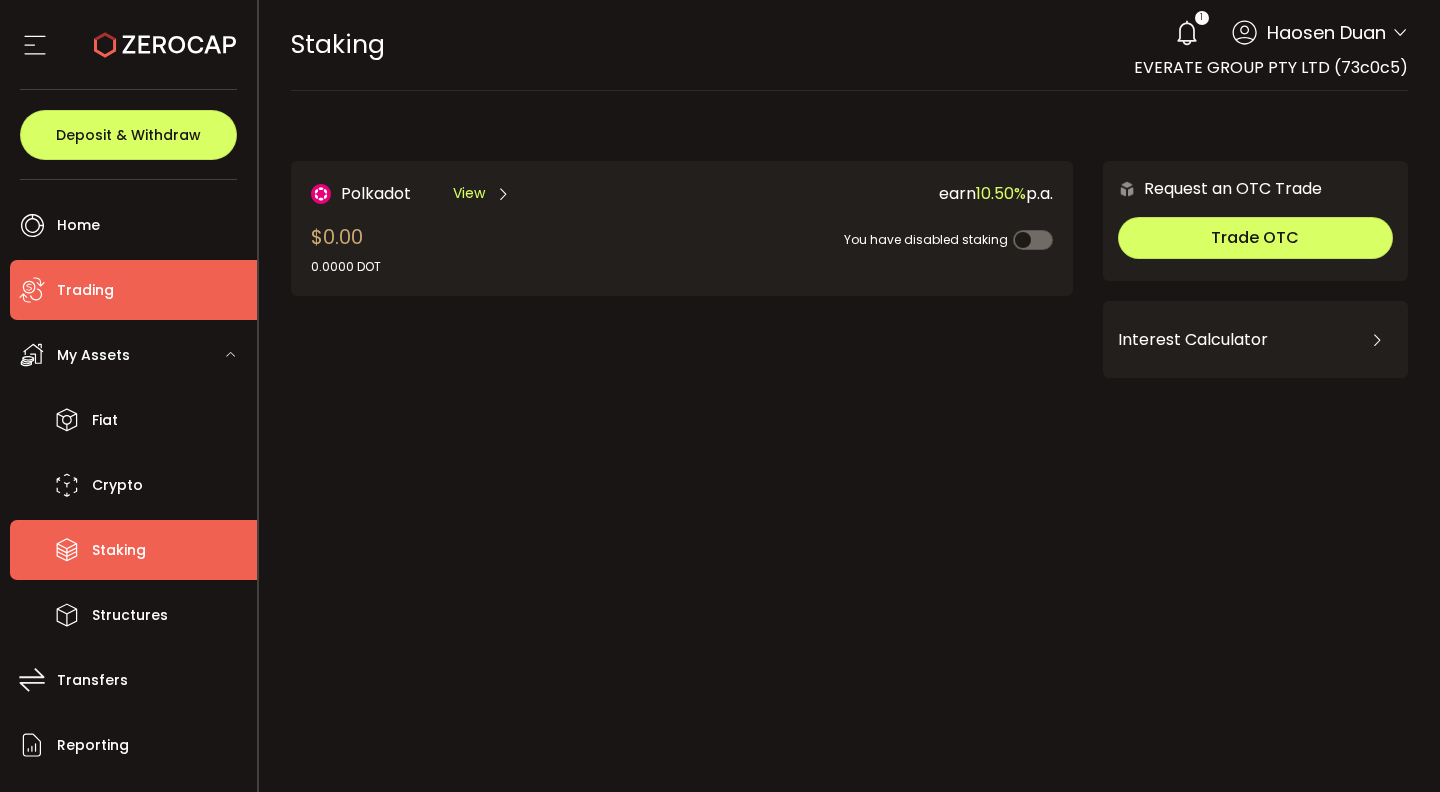 click on "Trading" at bounding box center [85, 290] 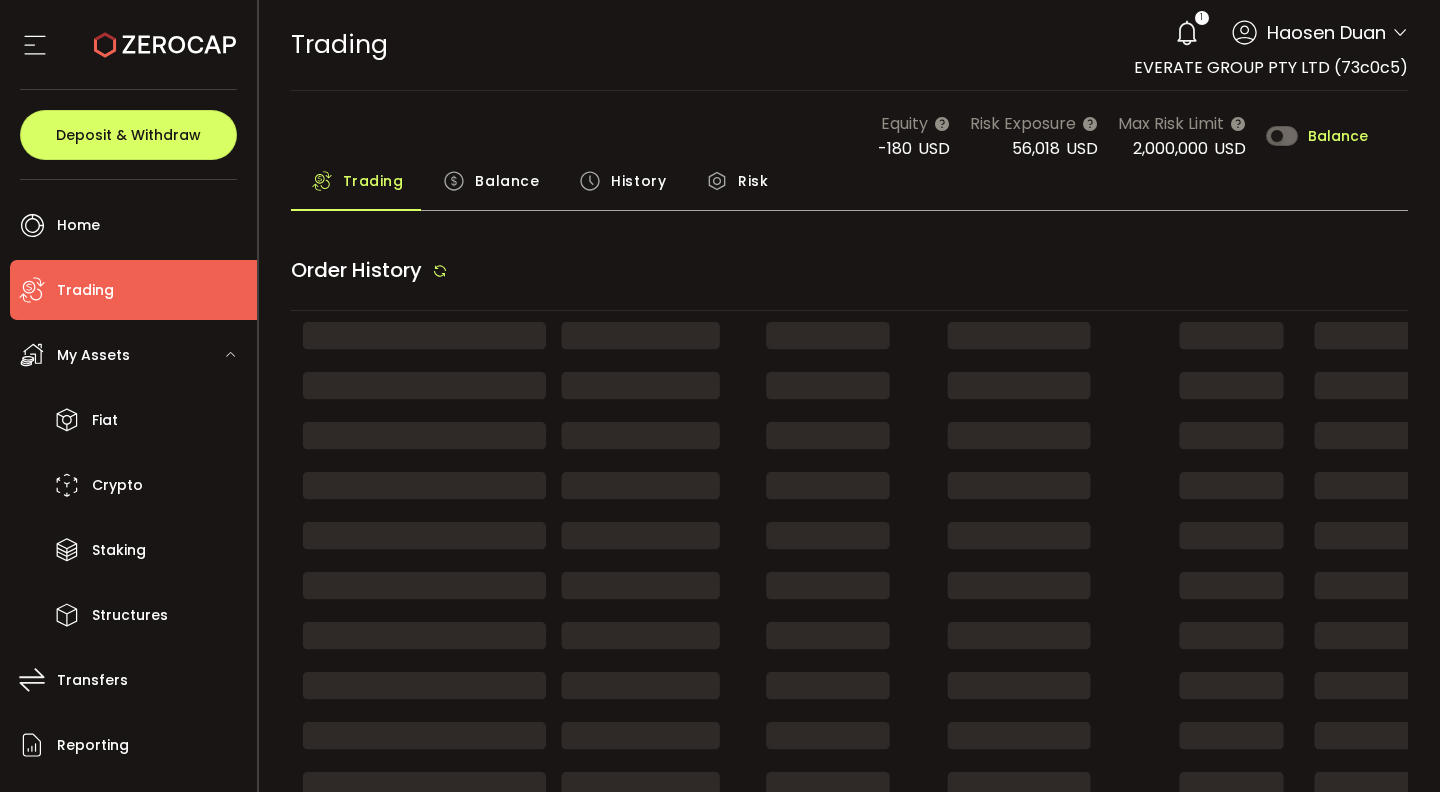 type on "***" 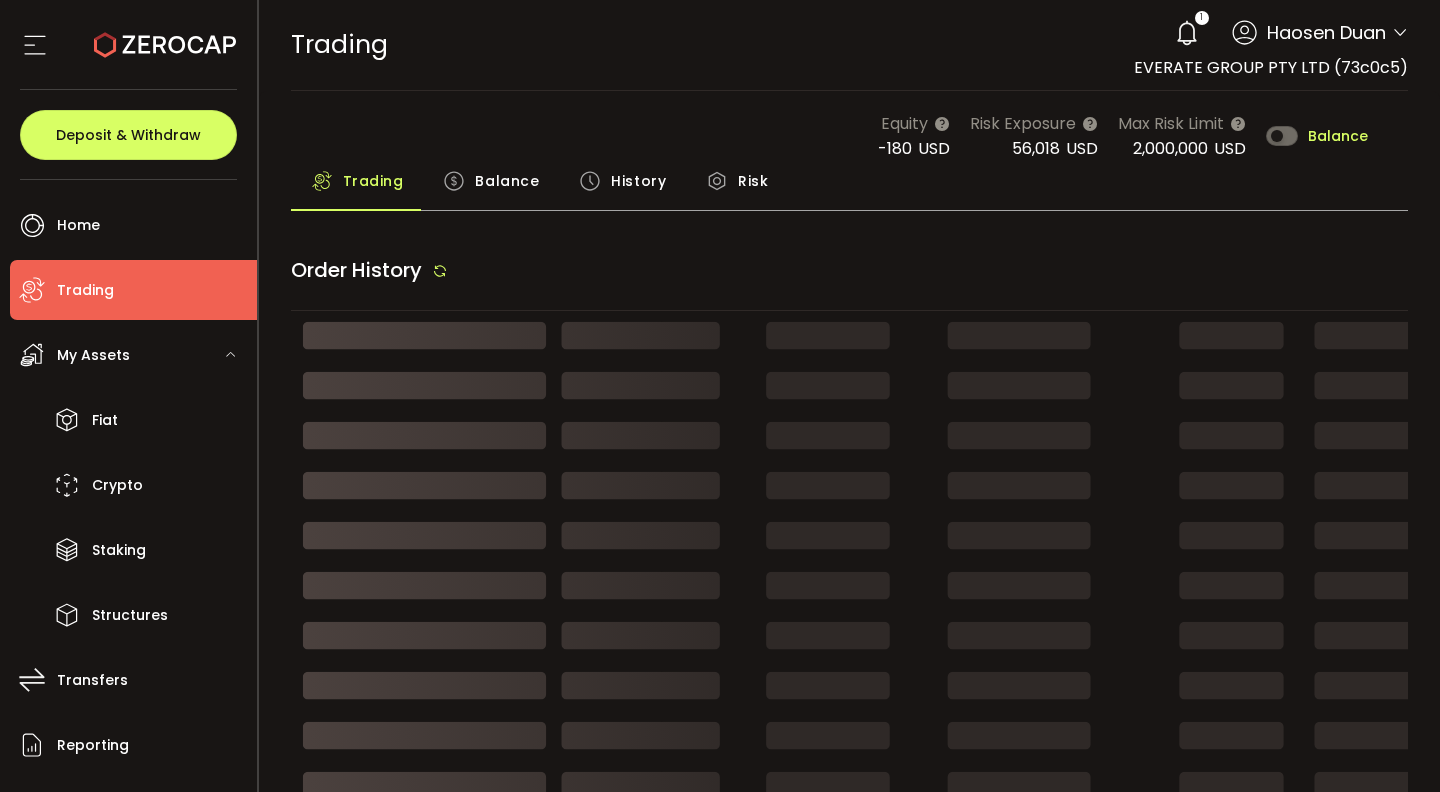type on "***" 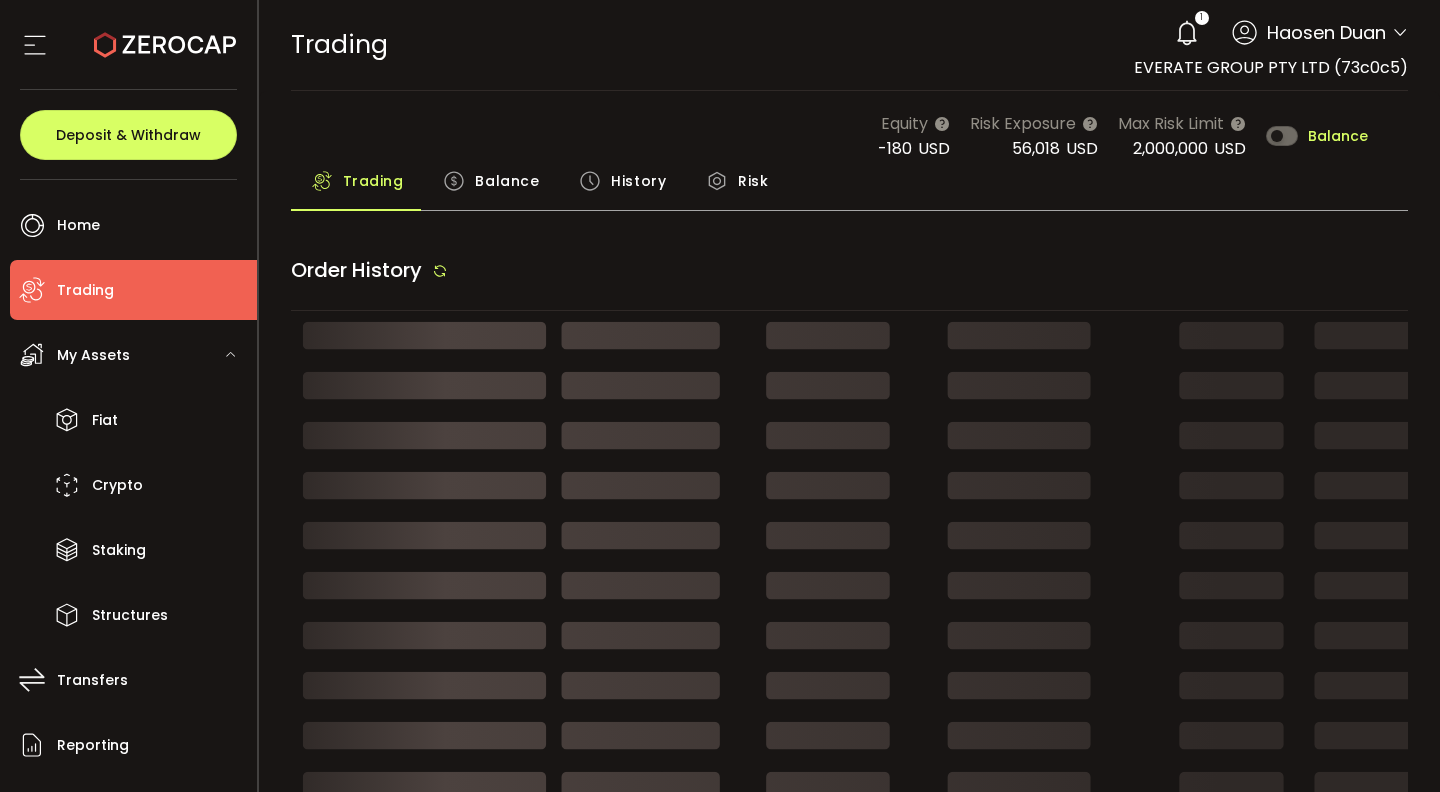 type on "***" 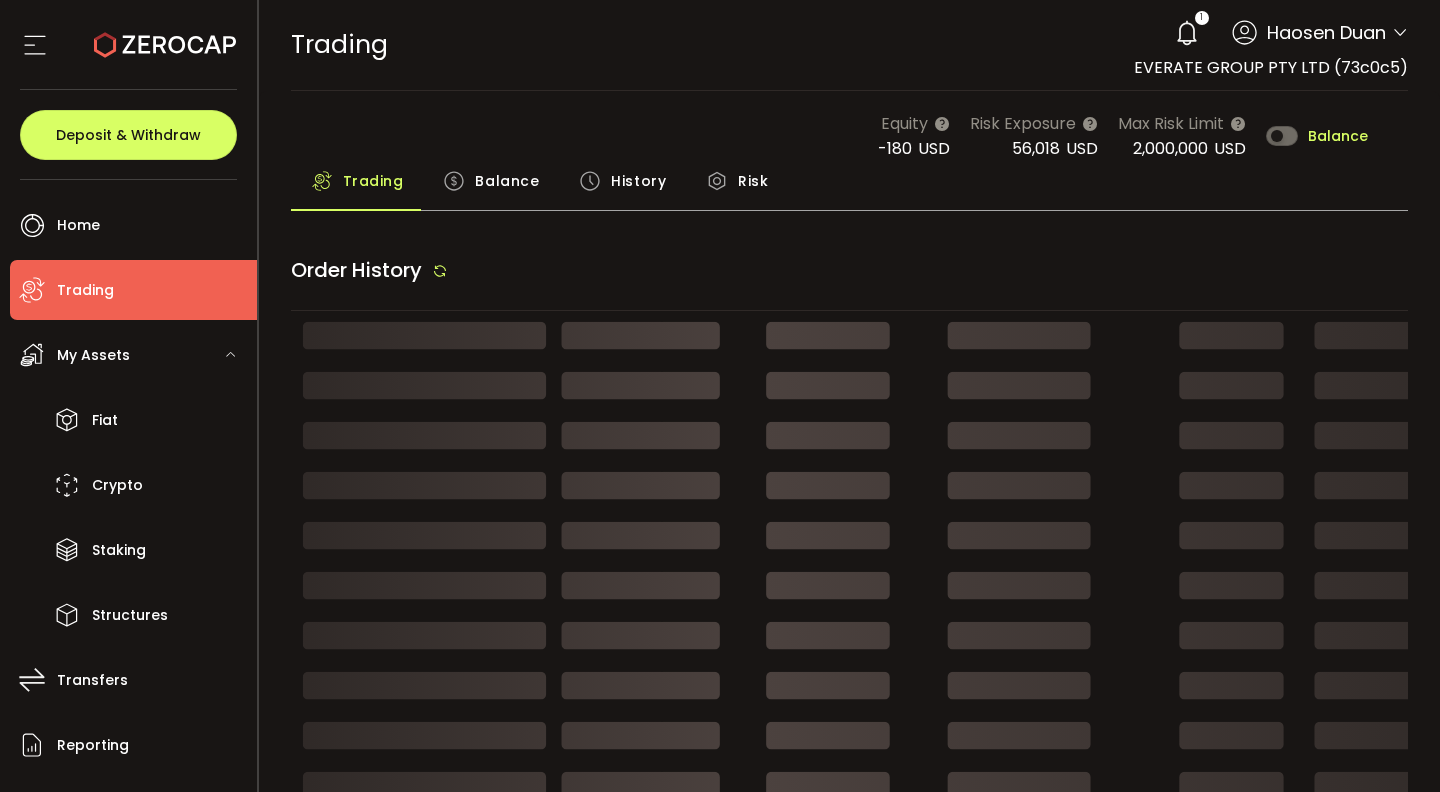 type on "***" 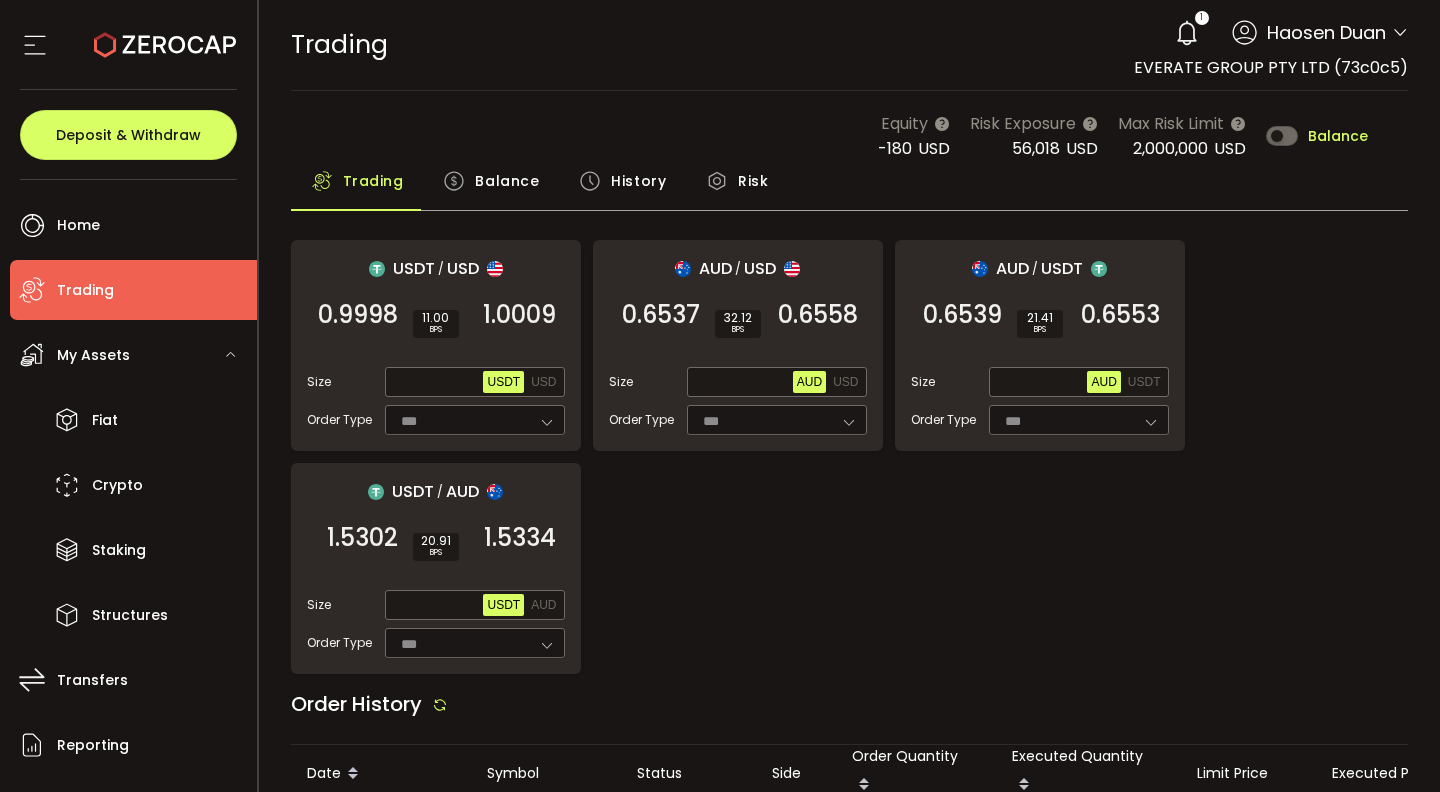 click on "Balance" at bounding box center (507, 181) 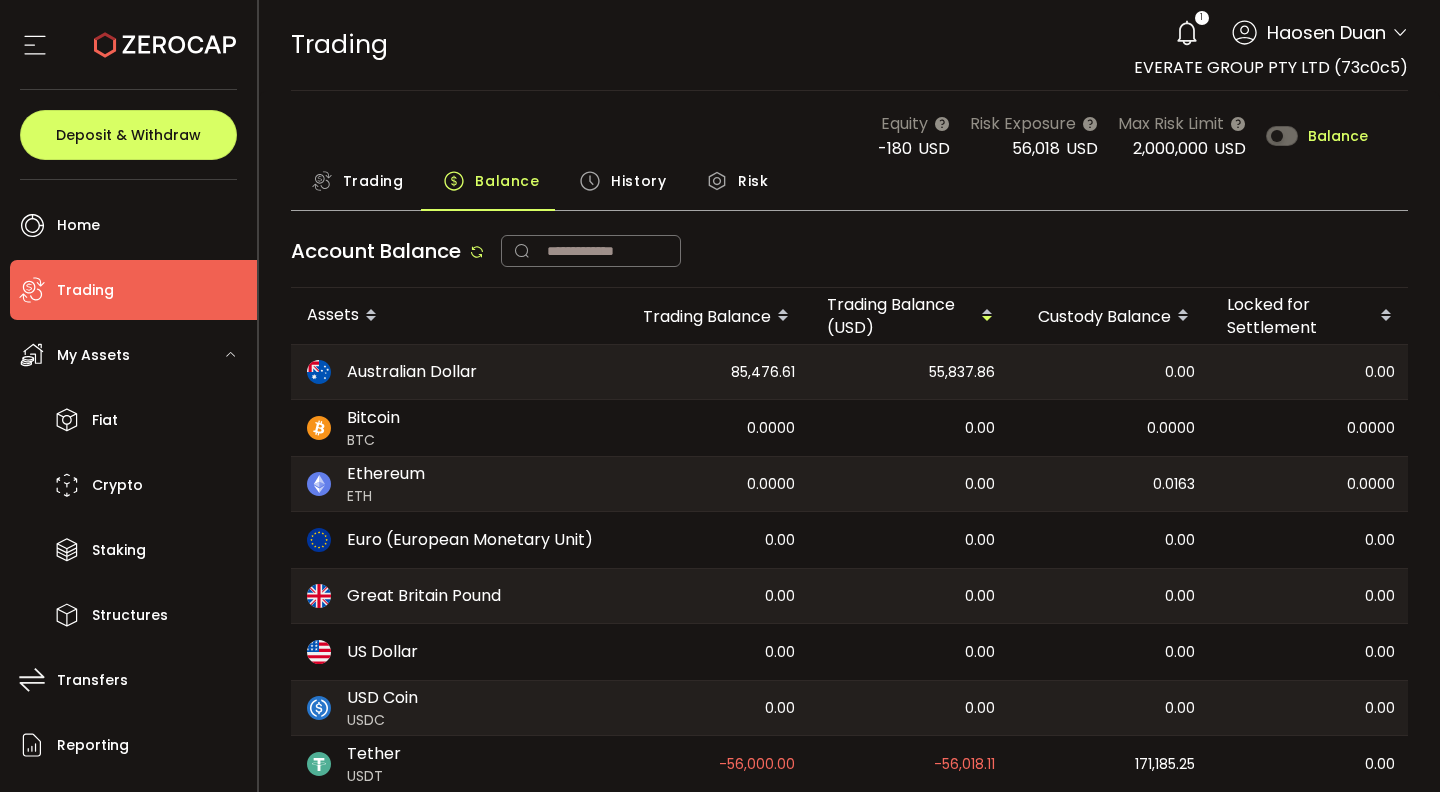 drag, startPoint x: 659, startPoint y: 177, endPoint x: 580, endPoint y: 242, distance: 102.30347 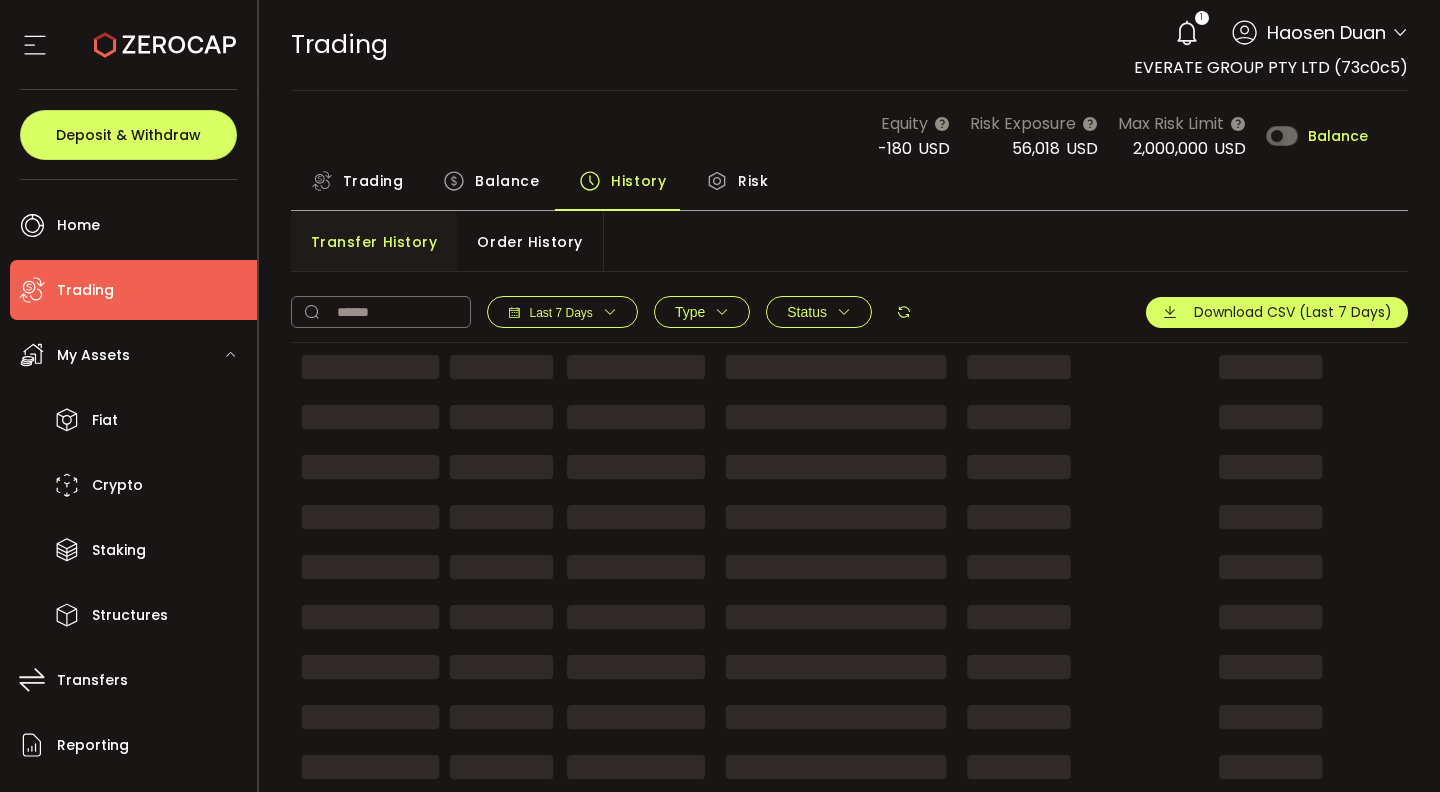 click on "Order History" at bounding box center (529, 242) 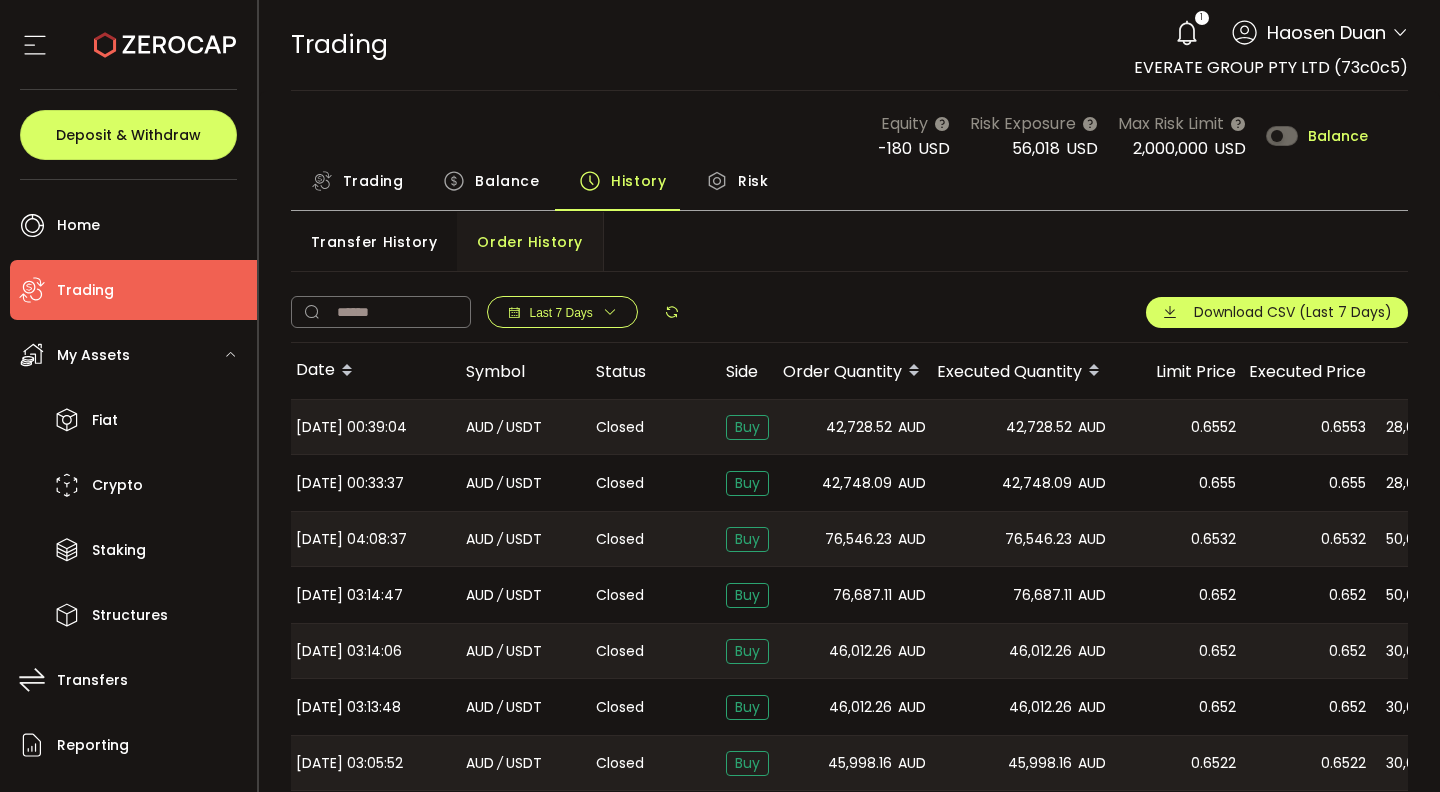 click on "Trading" at bounding box center (373, 181) 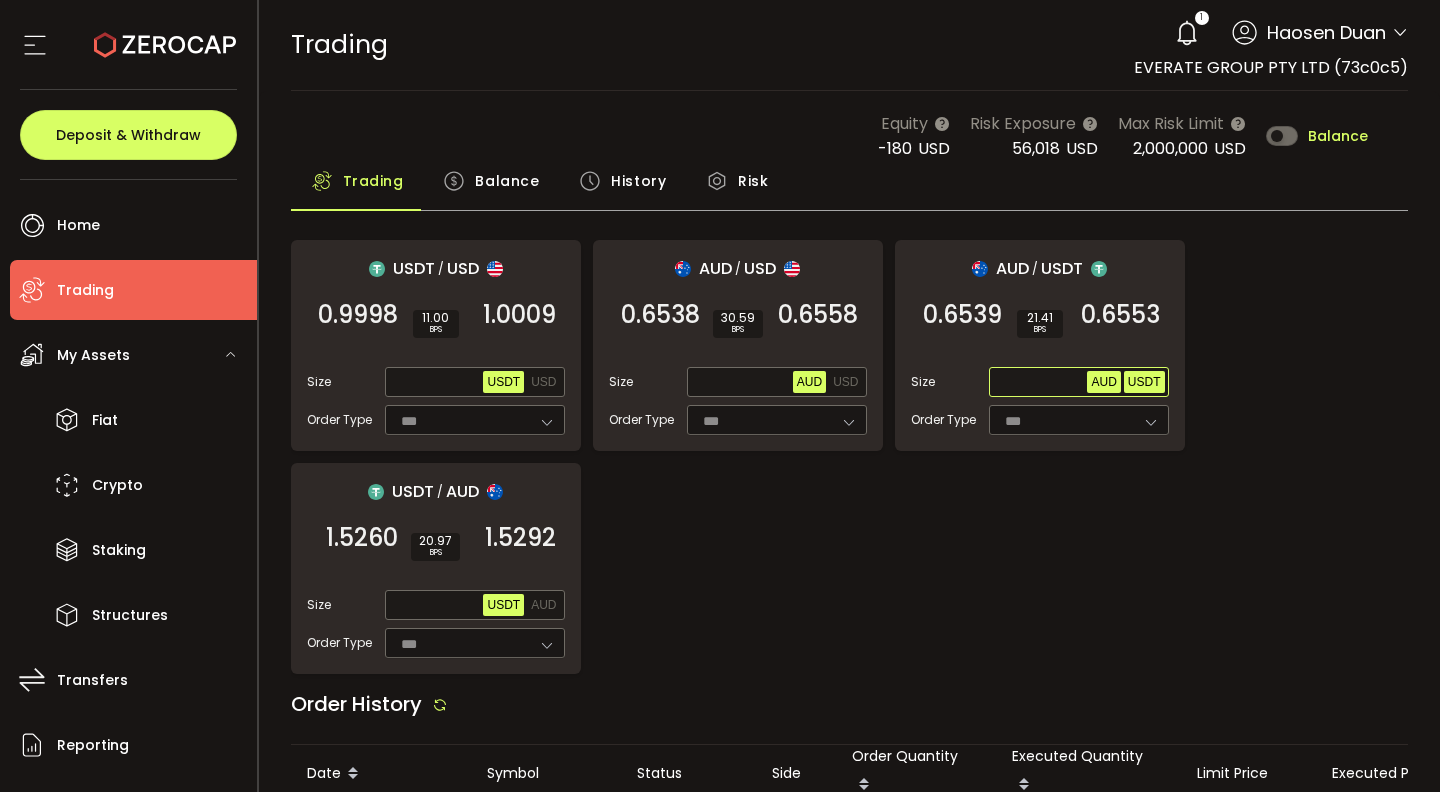 click on "USDT" at bounding box center (1144, 382) 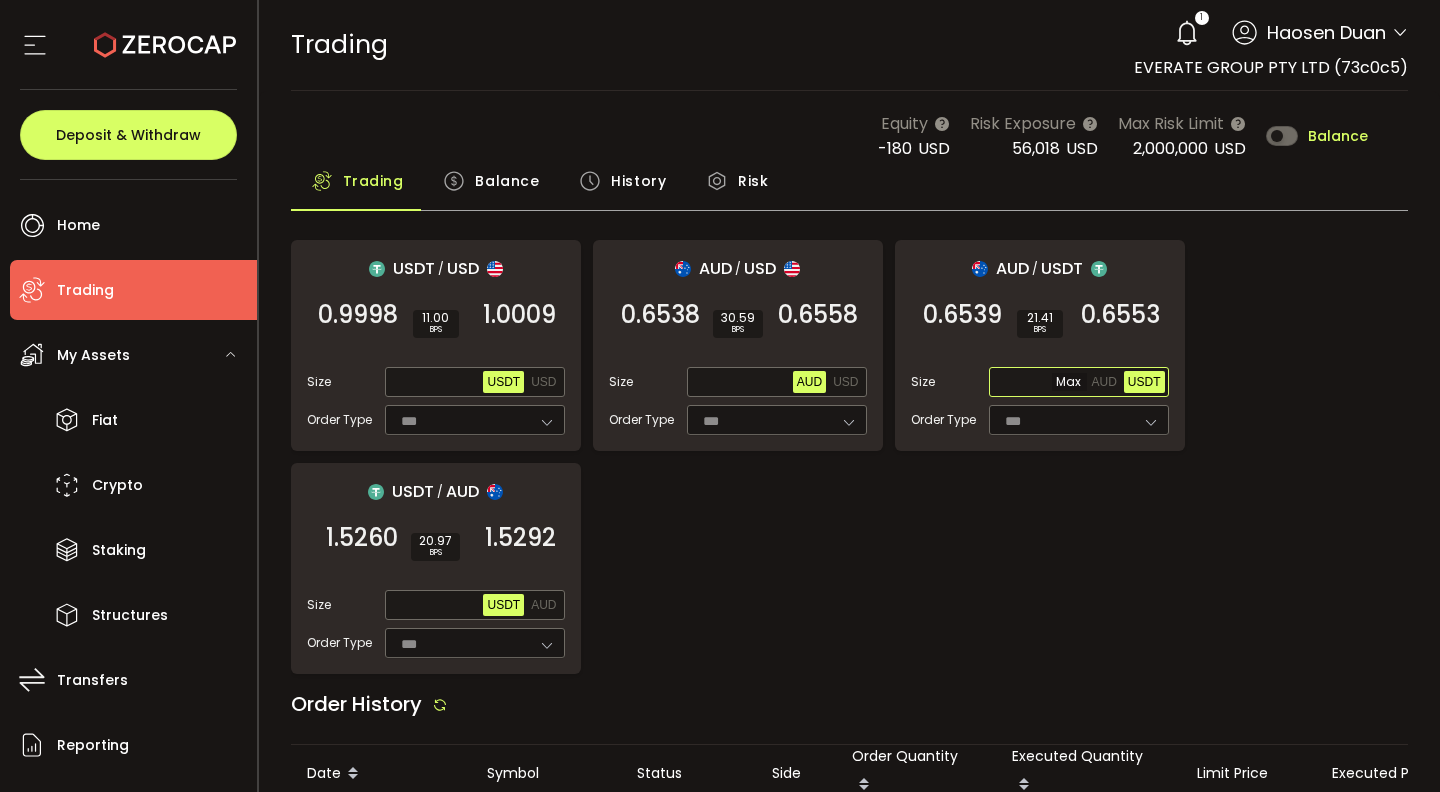 click at bounding box center (1040, 383) 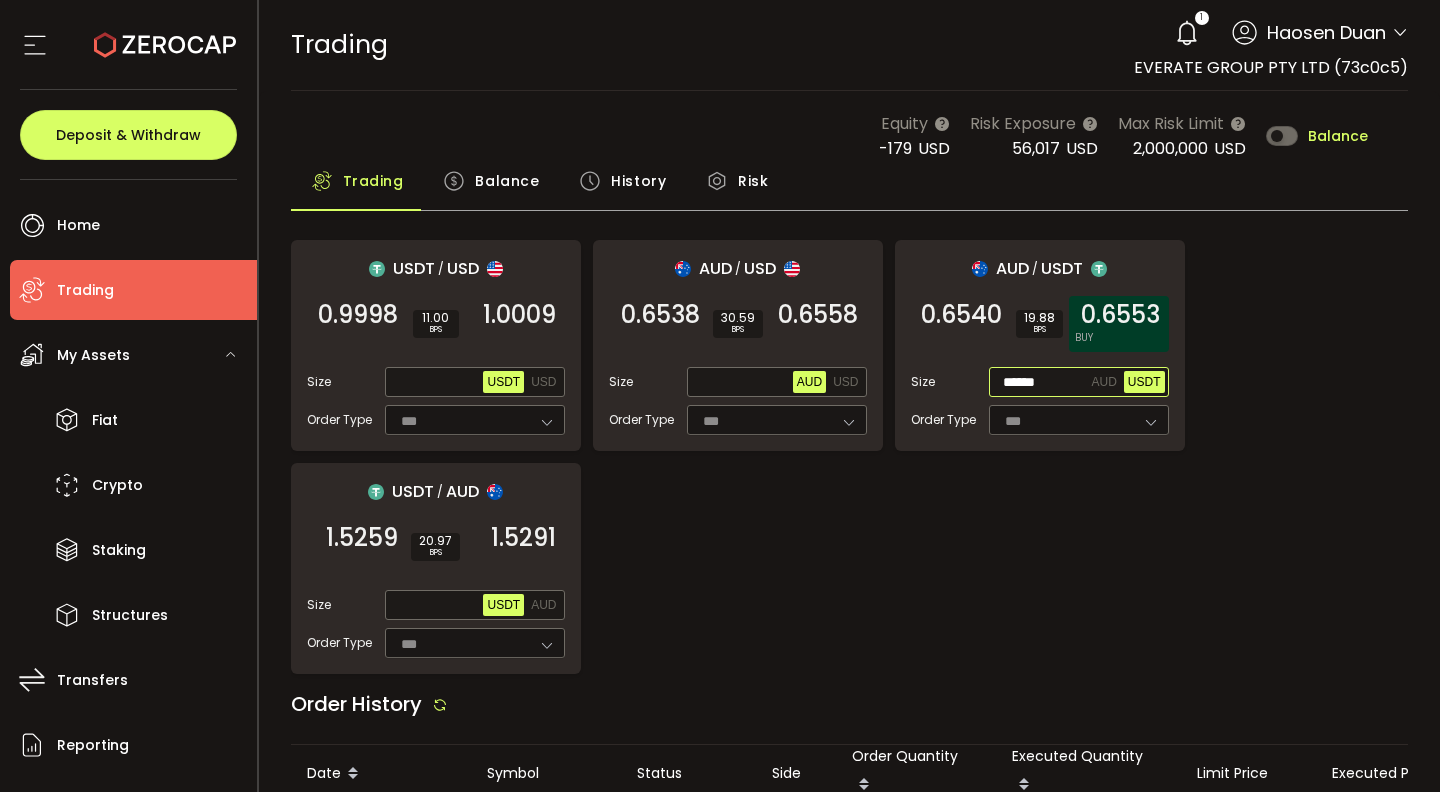 type on "******" 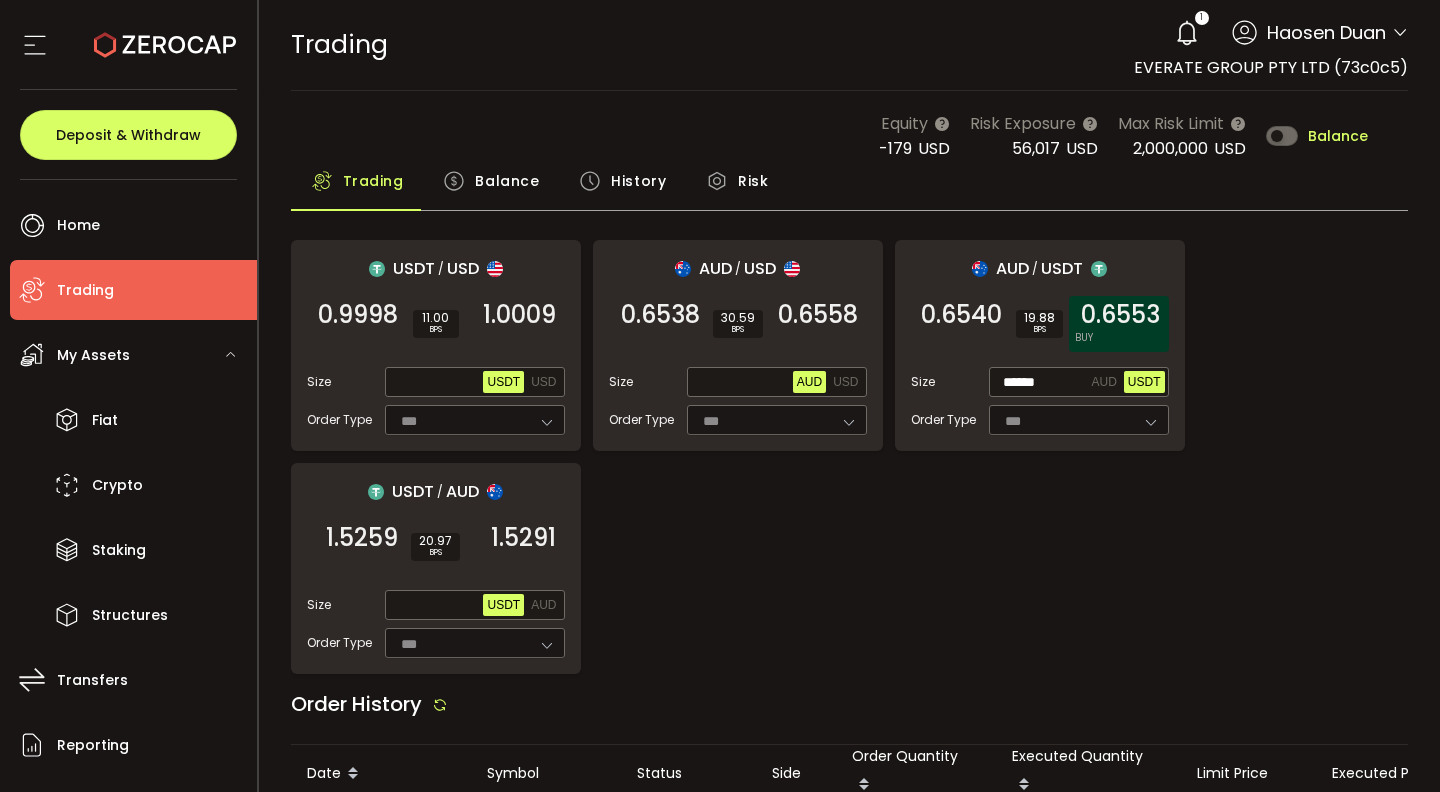 click on "0.6553" at bounding box center (1120, 315) 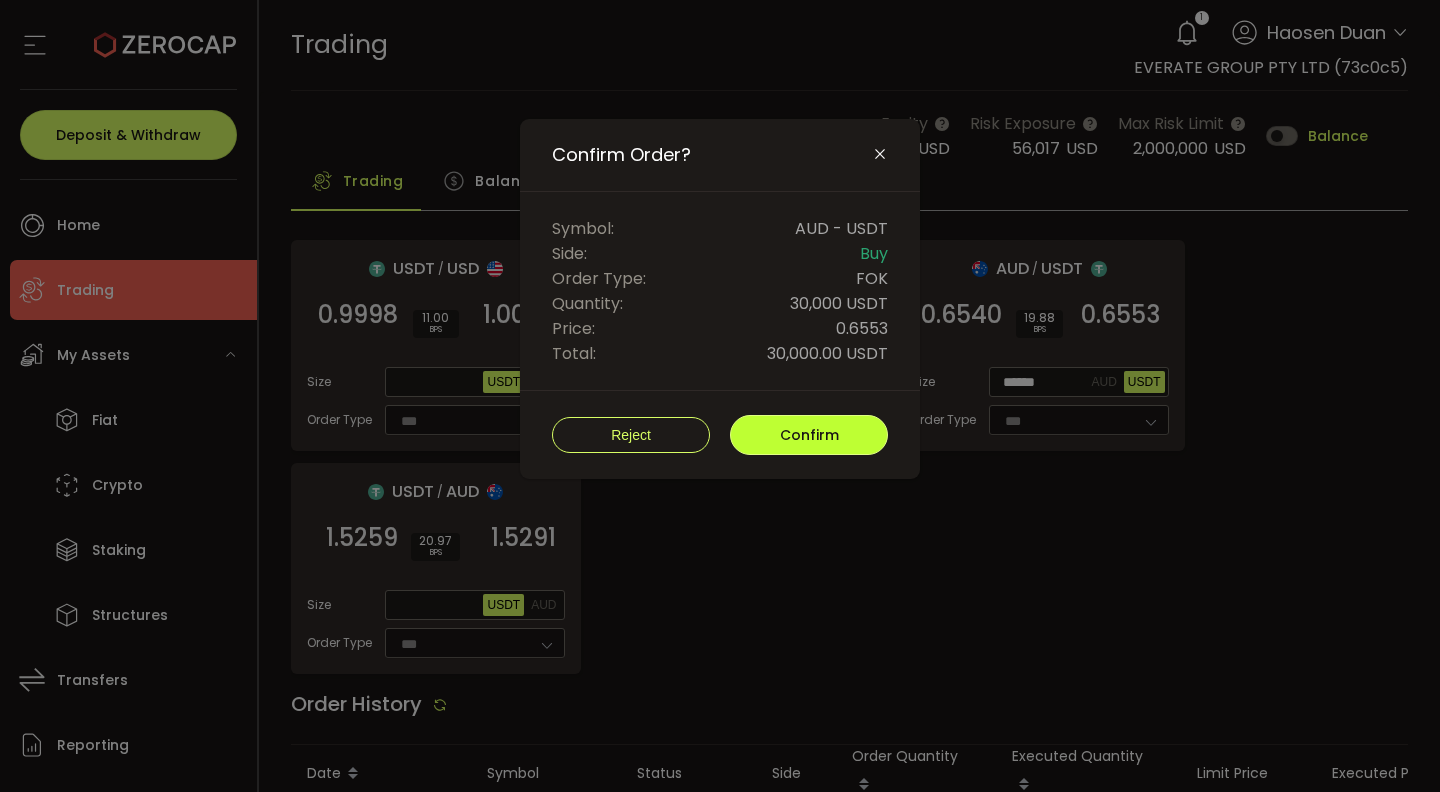 click on "Confirm" at bounding box center (809, 435) 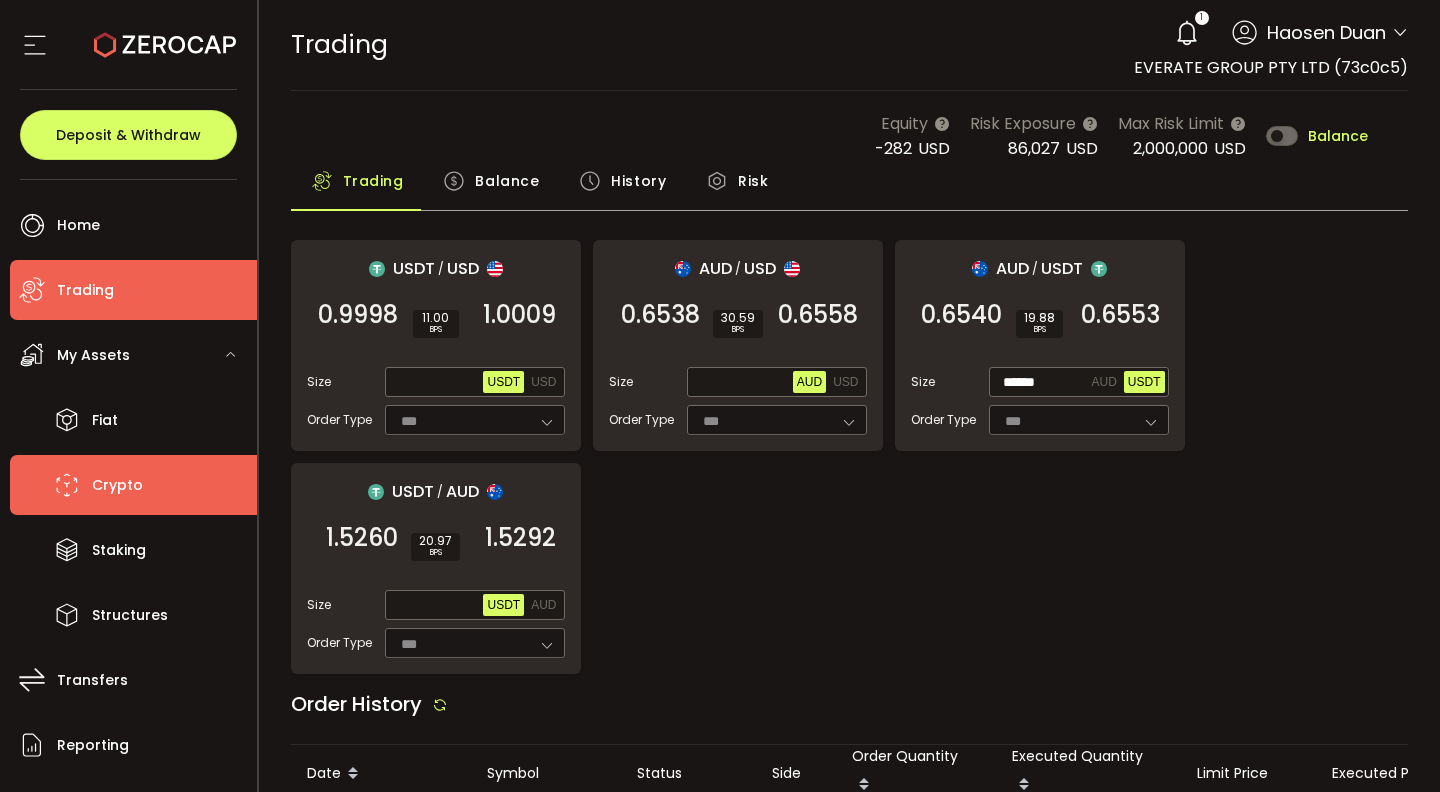 click on "Crypto" at bounding box center [133, 485] 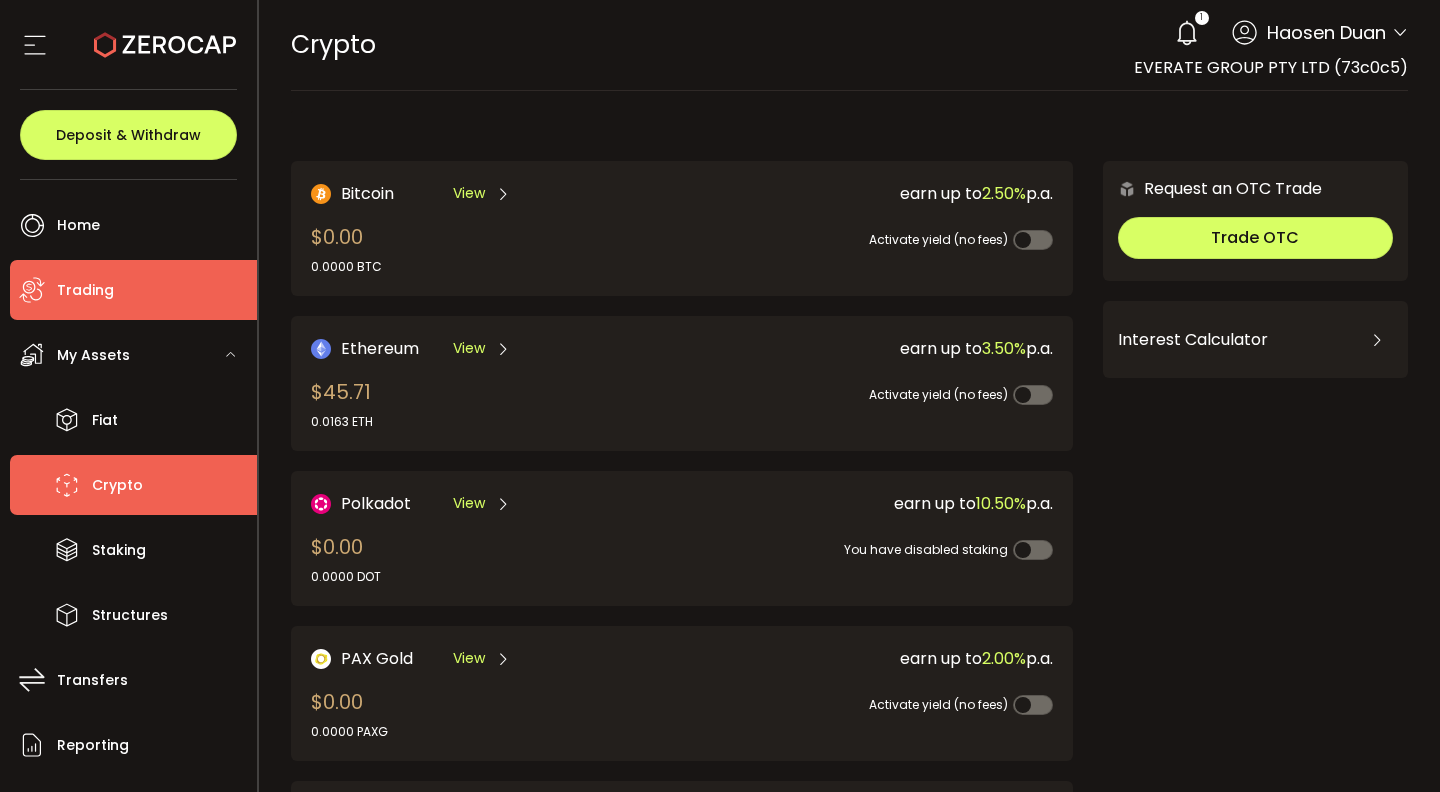 click on "Trading" at bounding box center (133, 290) 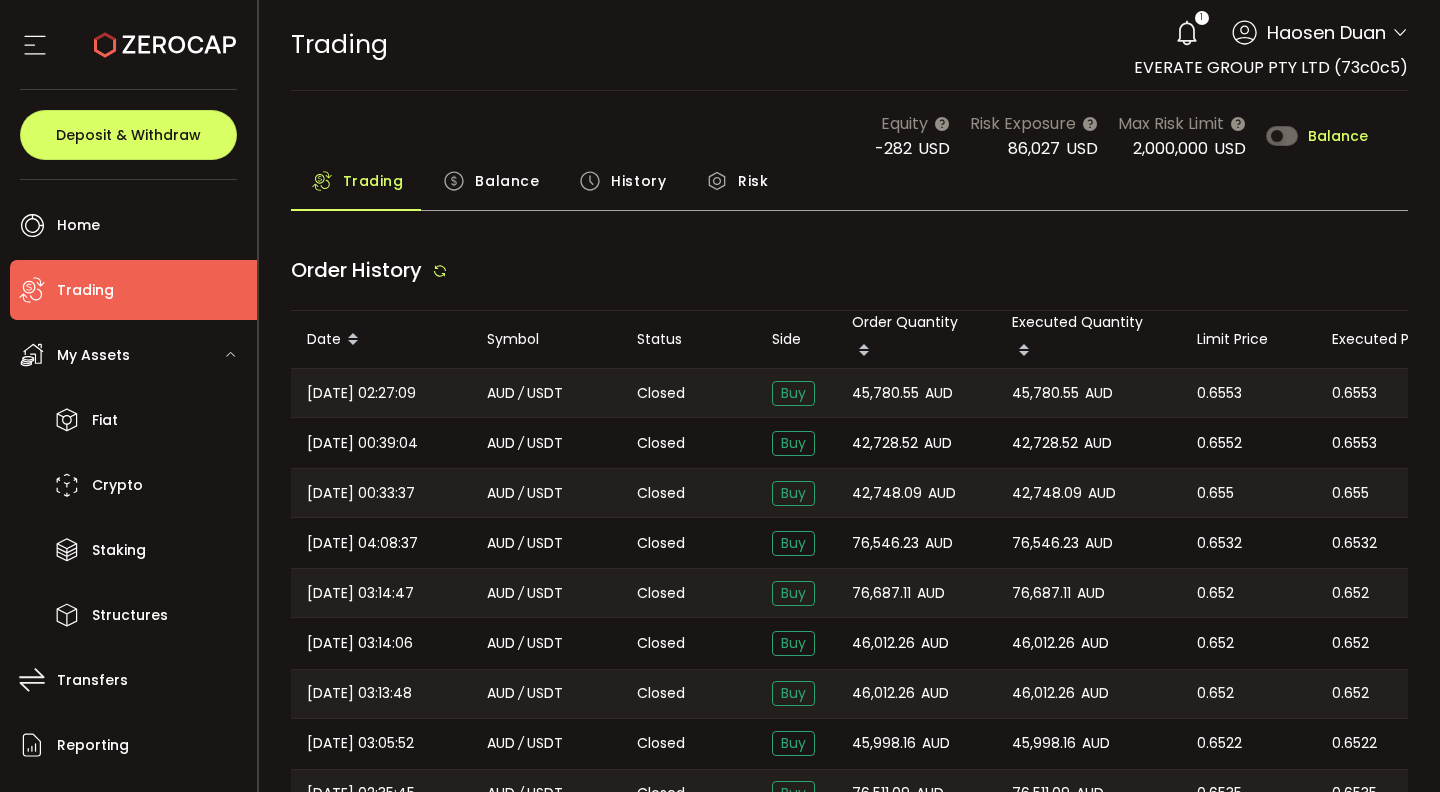 type on "***" 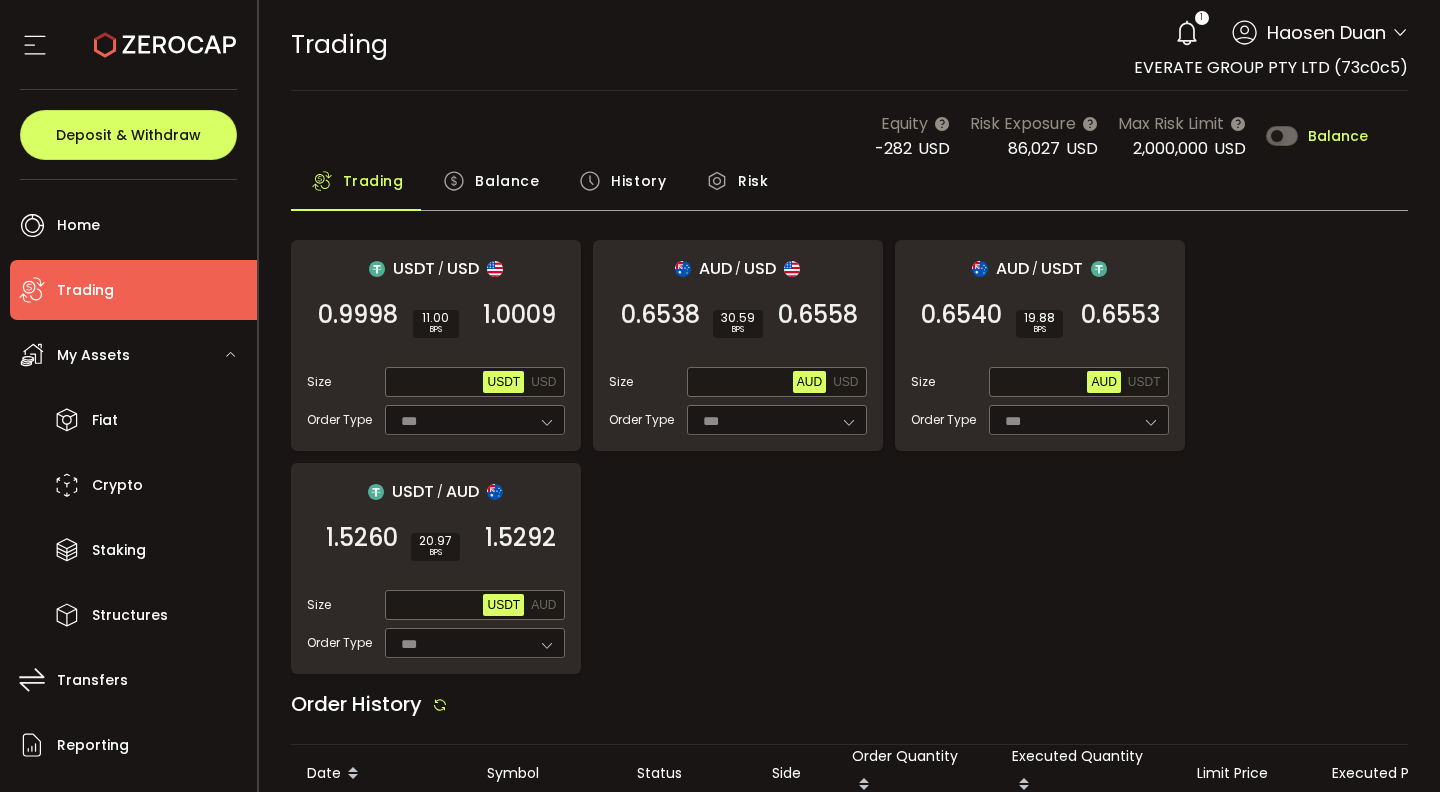 click on "History" at bounding box center [638, 181] 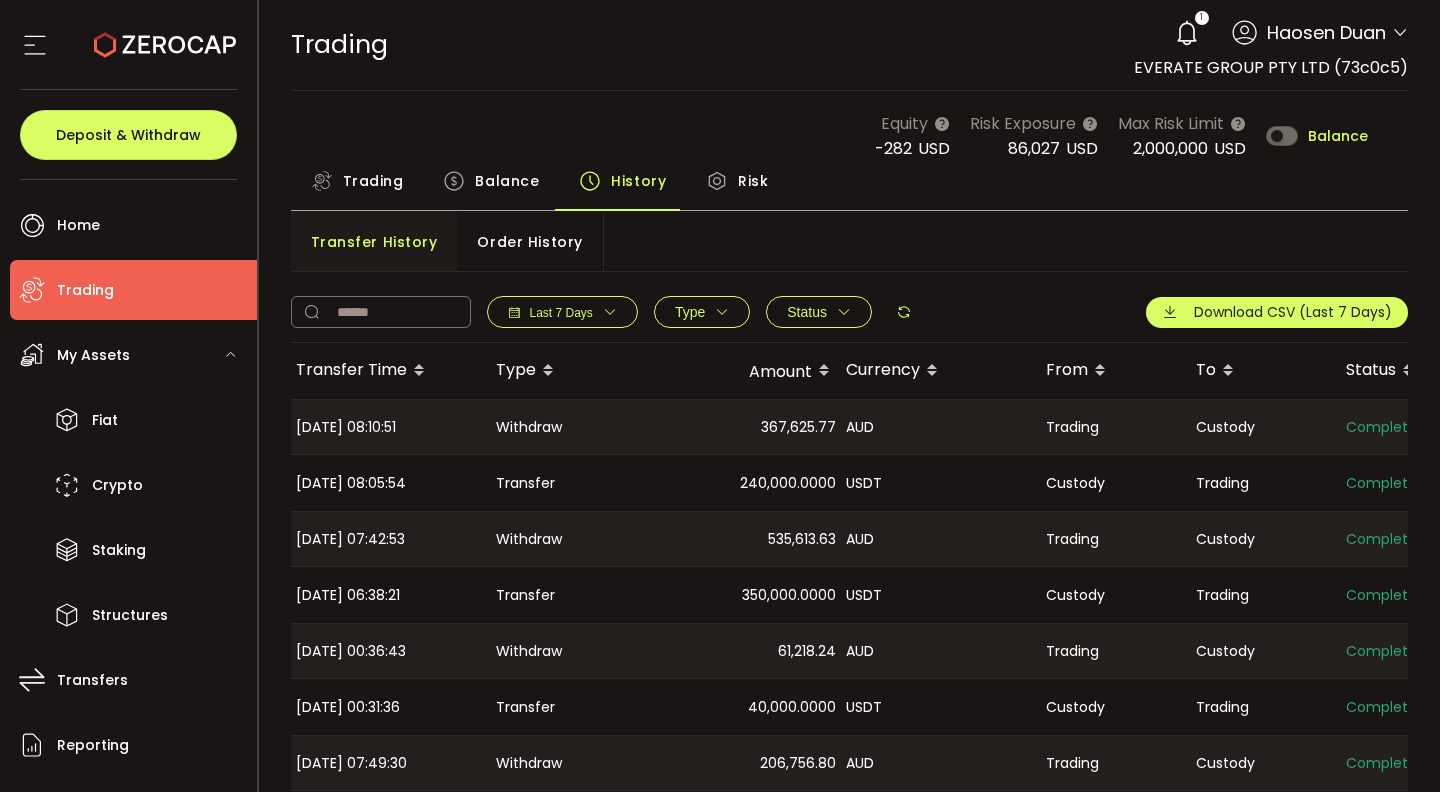 click on "Order History" at bounding box center (529, 242) 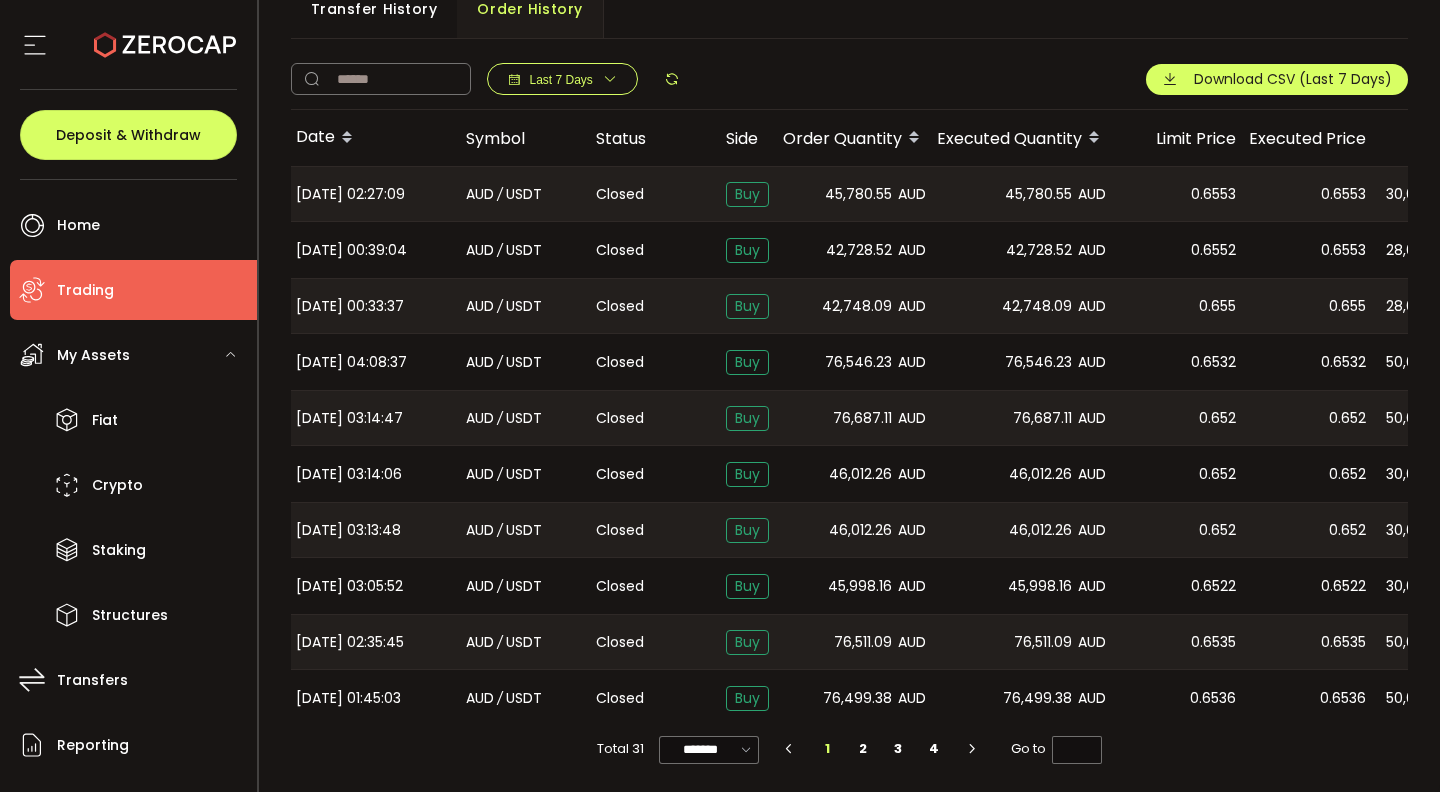 scroll, scrollTop: 240, scrollLeft: 0, axis: vertical 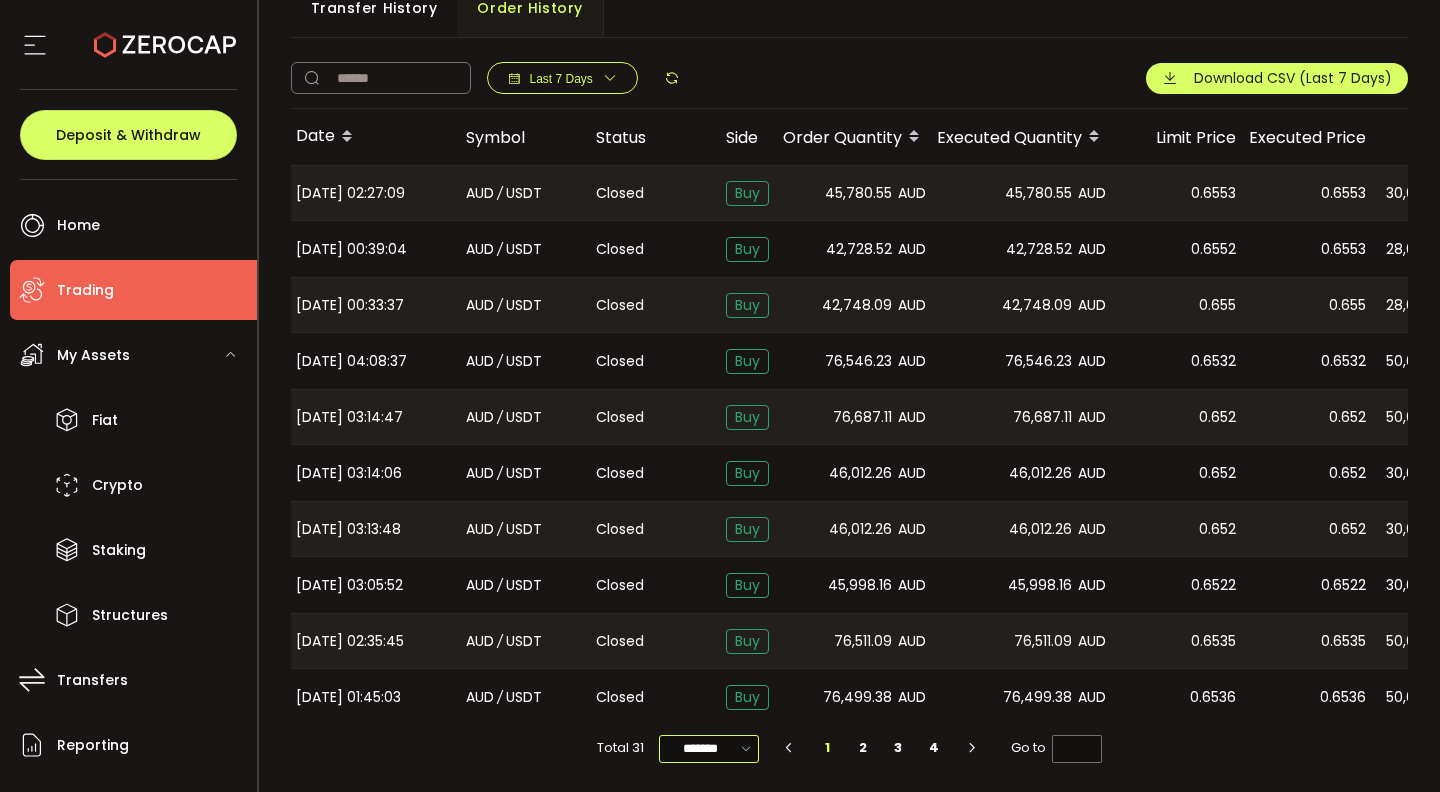 click on "*******" at bounding box center (709, 749) 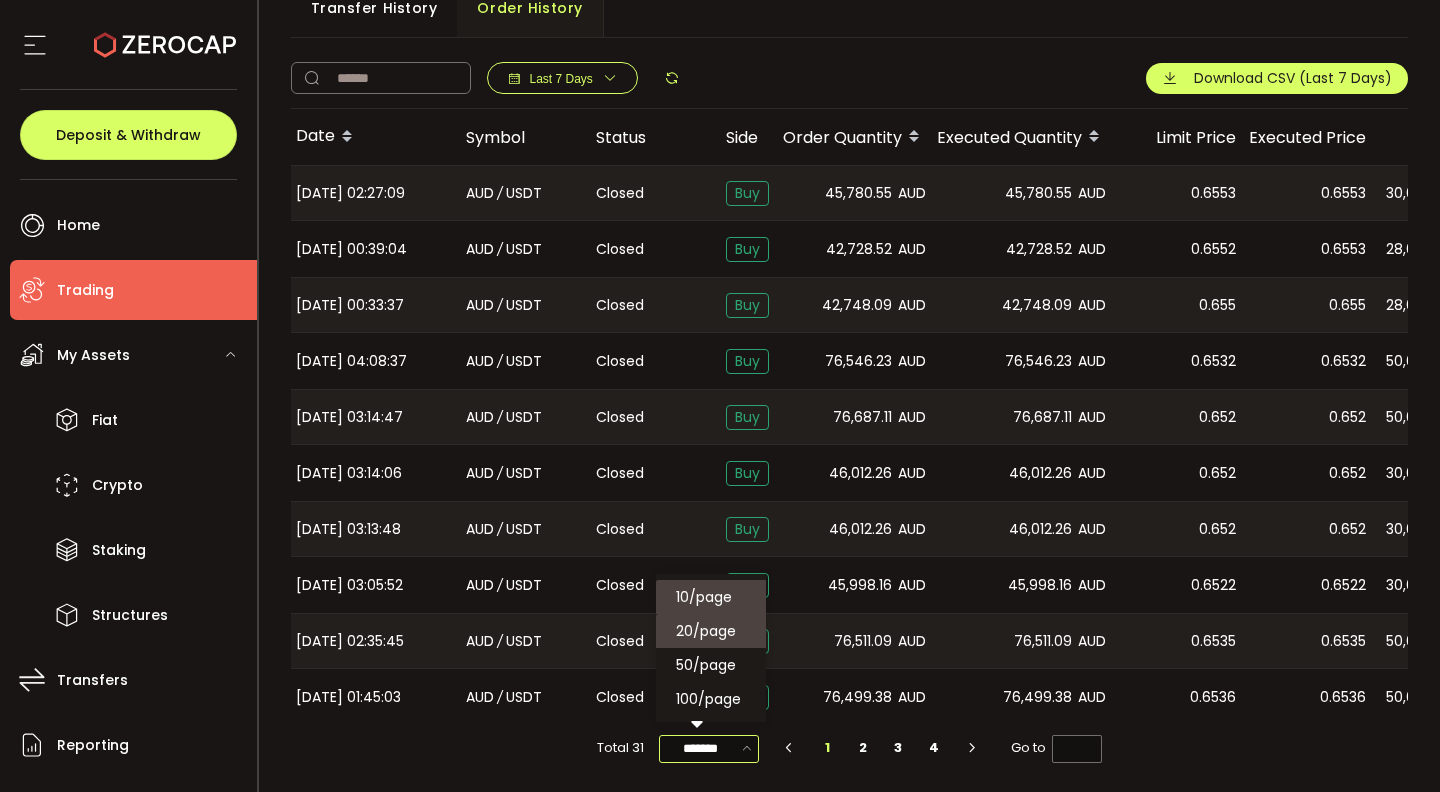 click on "20/page" at bounding box center (714, 631) 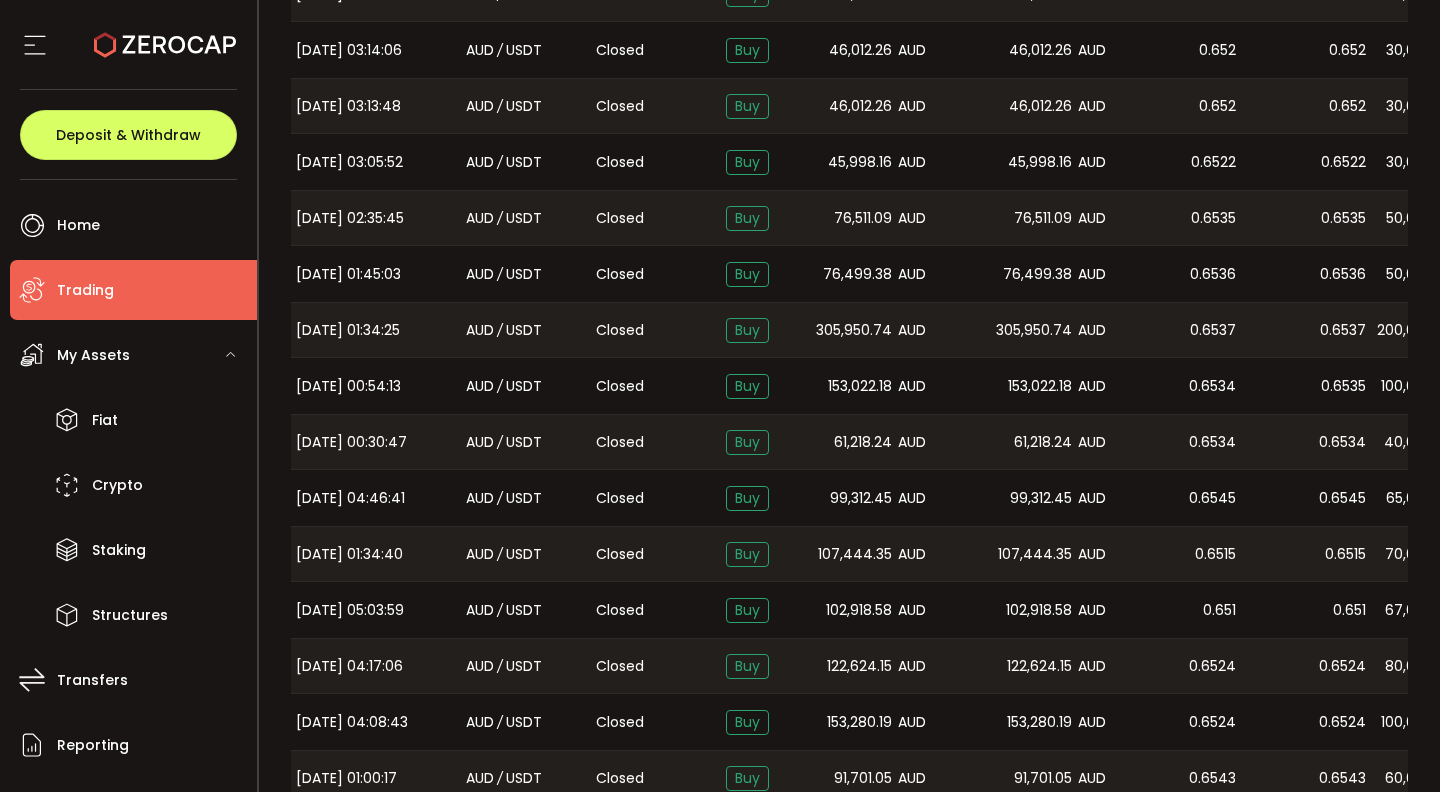 scroll, scrollTop: 653, scrollLeft: 0, axis: vertical 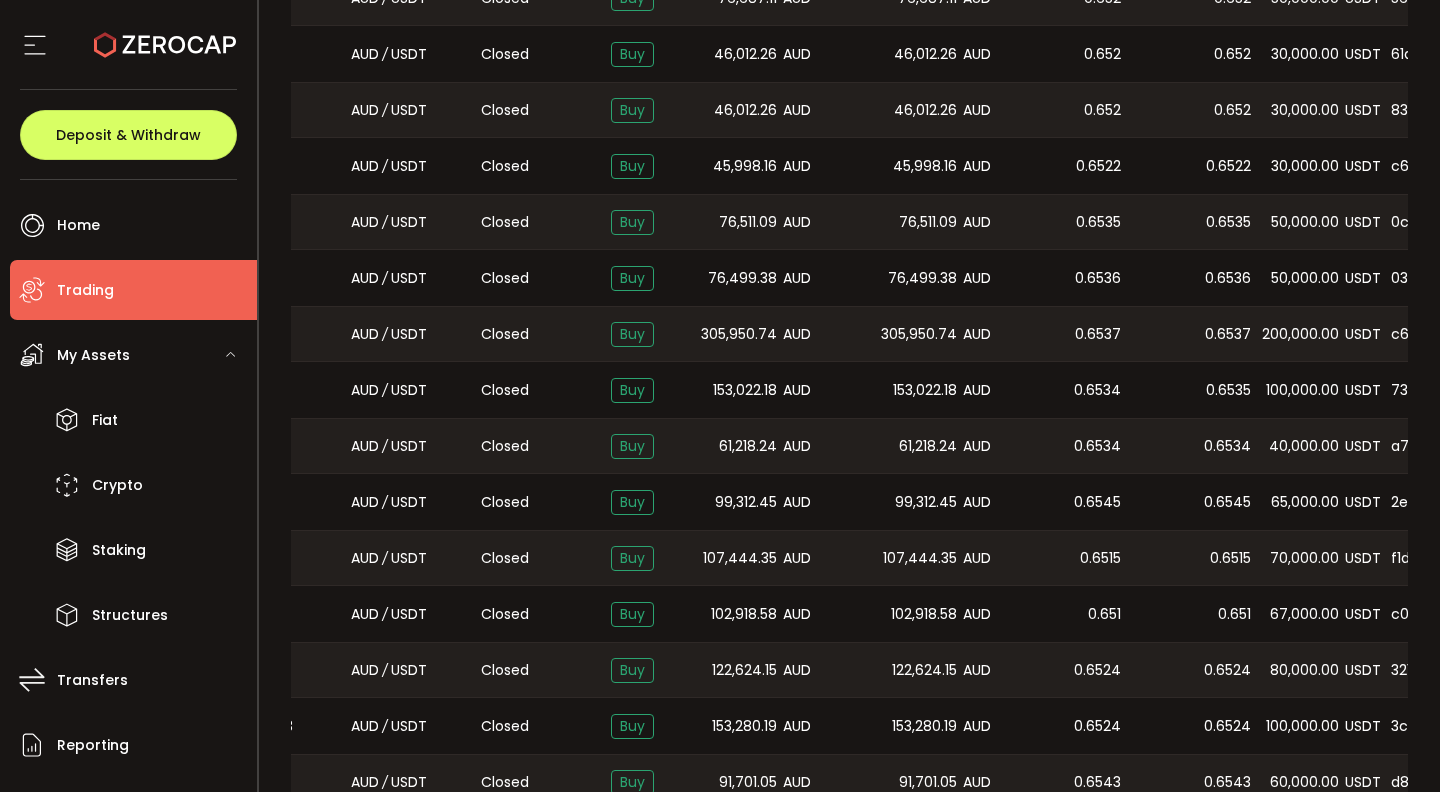 drag, startPoint x: 1219, startPoint y: 443, endPoint x: 1332, endPoint y: 442, distance: 113.004425 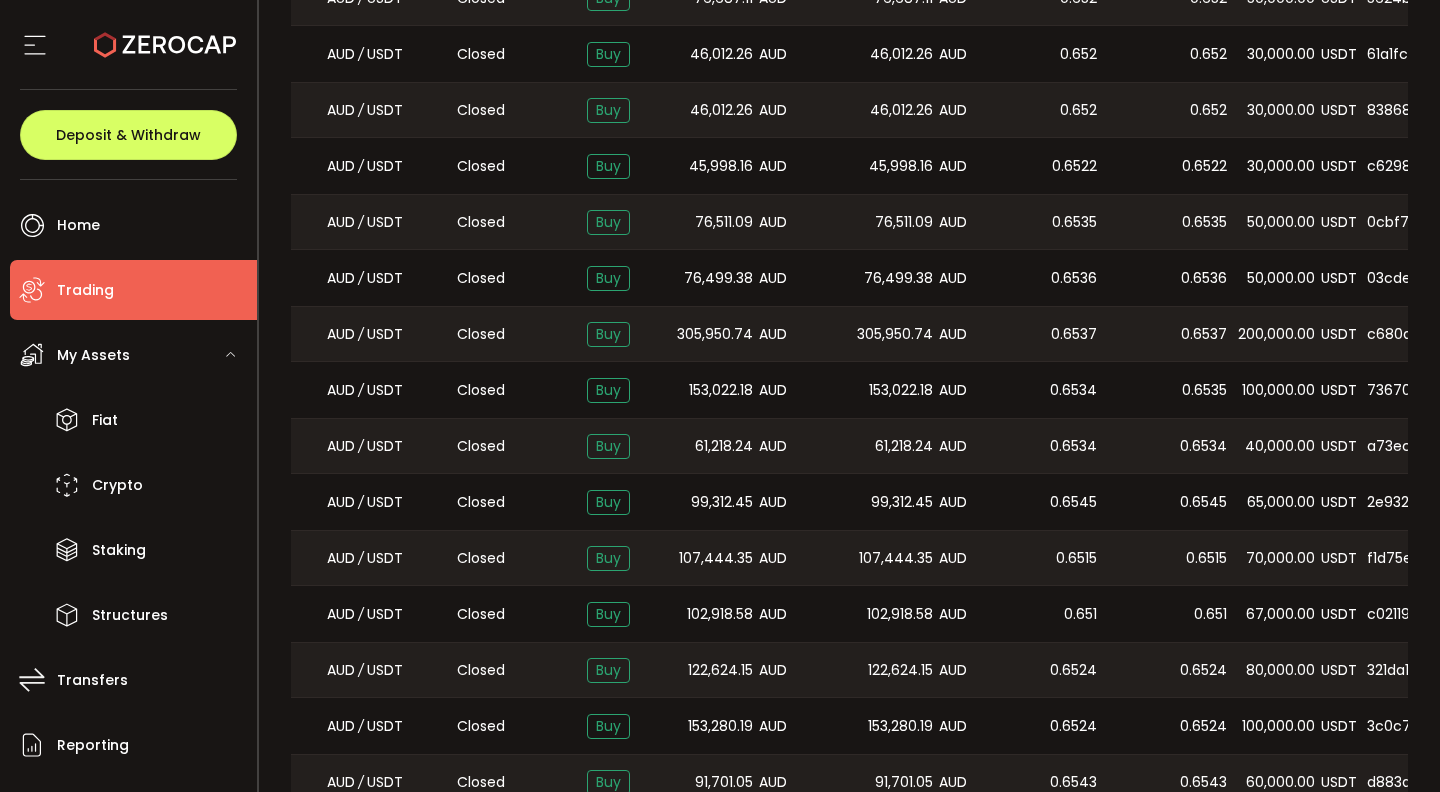 click on "40,000.00
USDT" at bounding box center (1297, 446) 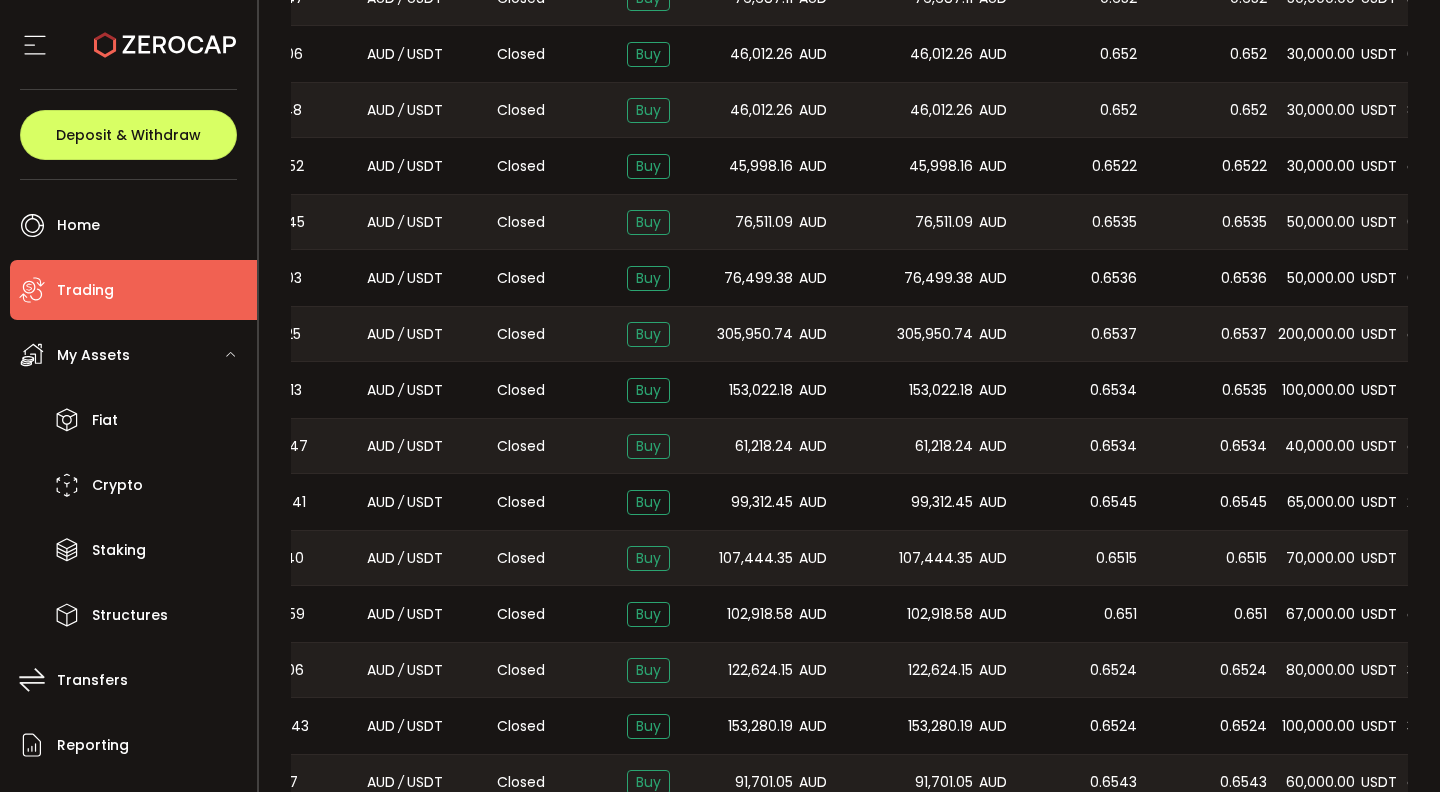 scroll, scrollTop: 0, scrollLeft: 61, axis: horizontal 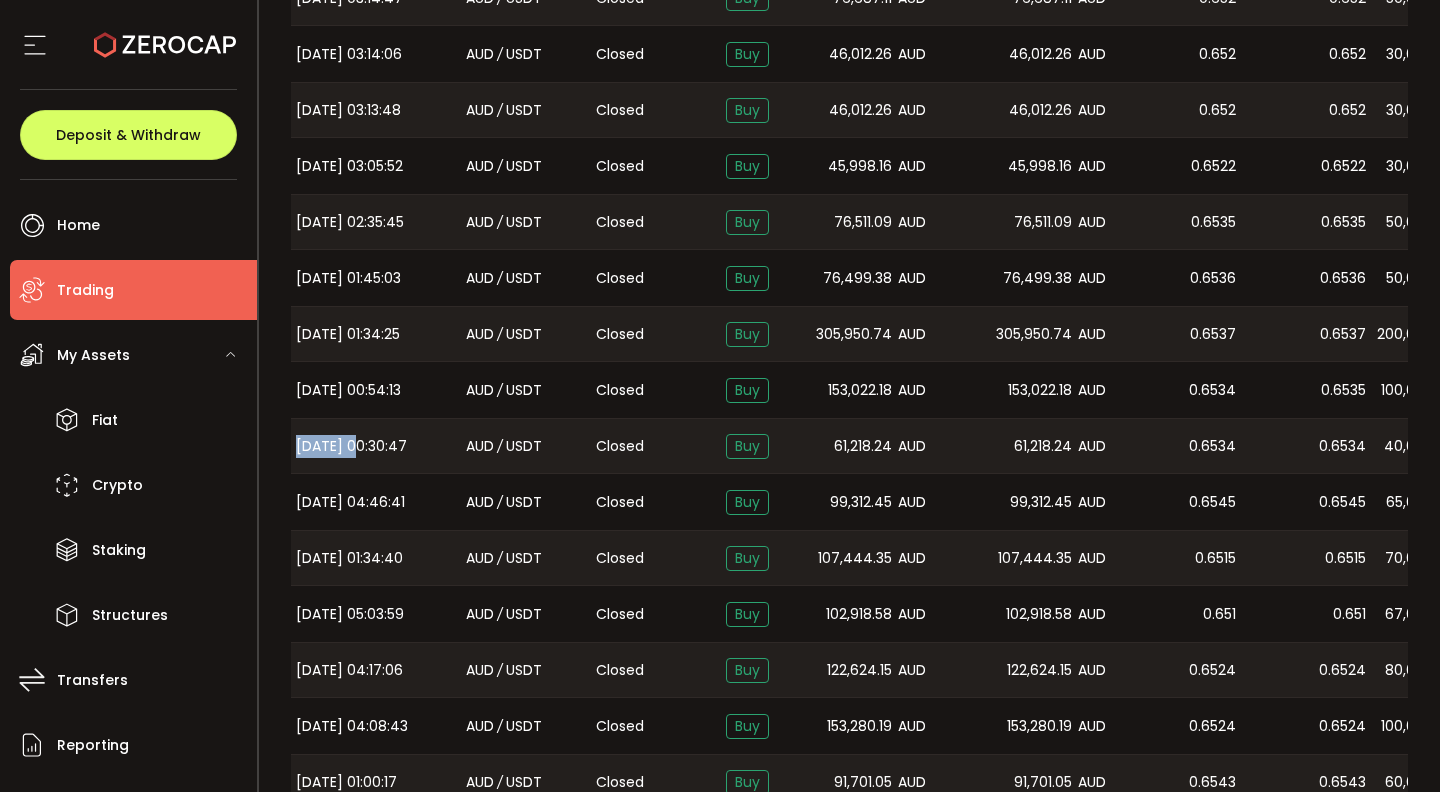 click on "2025-07-09 00:30:47" at bounding box center (351, 446) 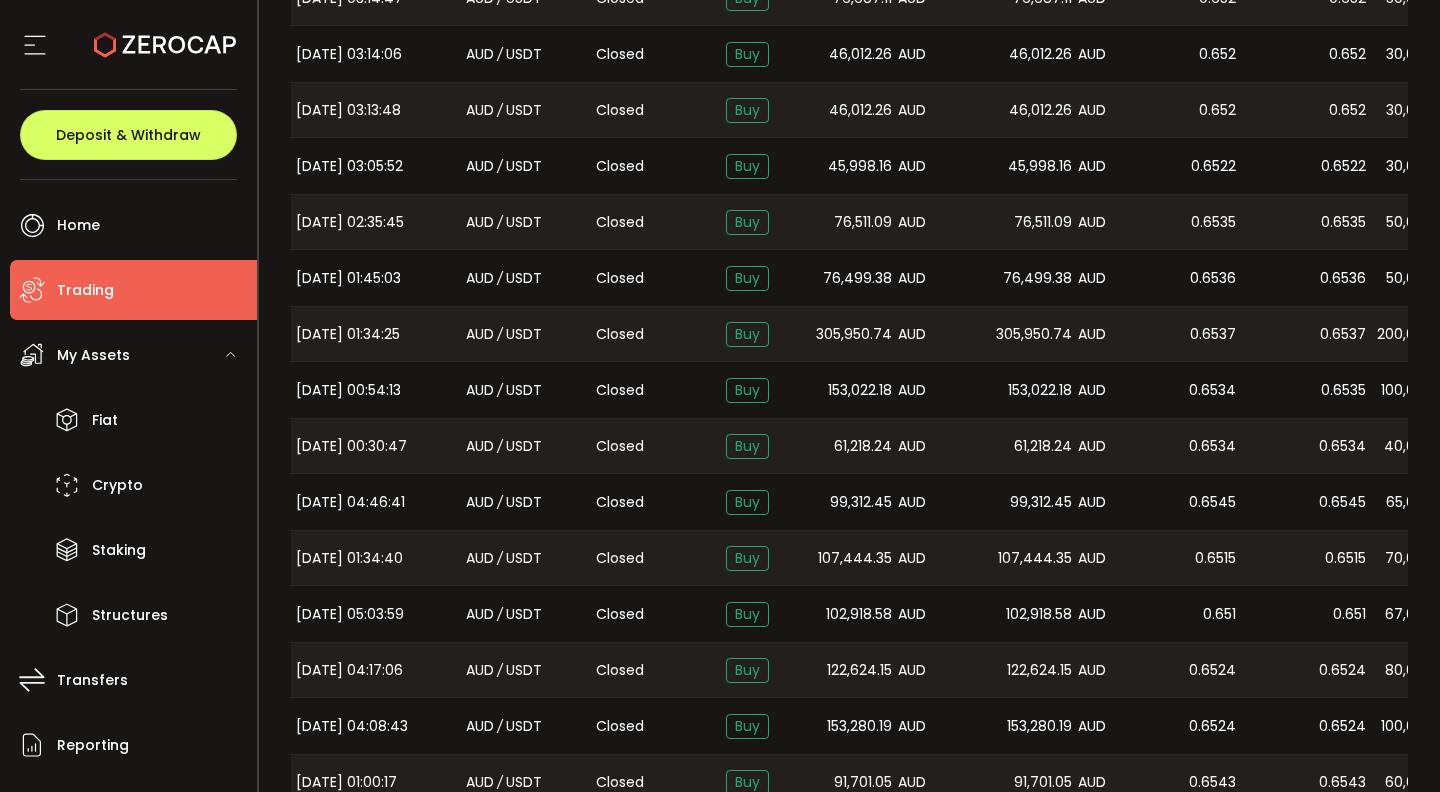 scroll, scrollTop: 0, scrollLeft: 81, axis: horizontal 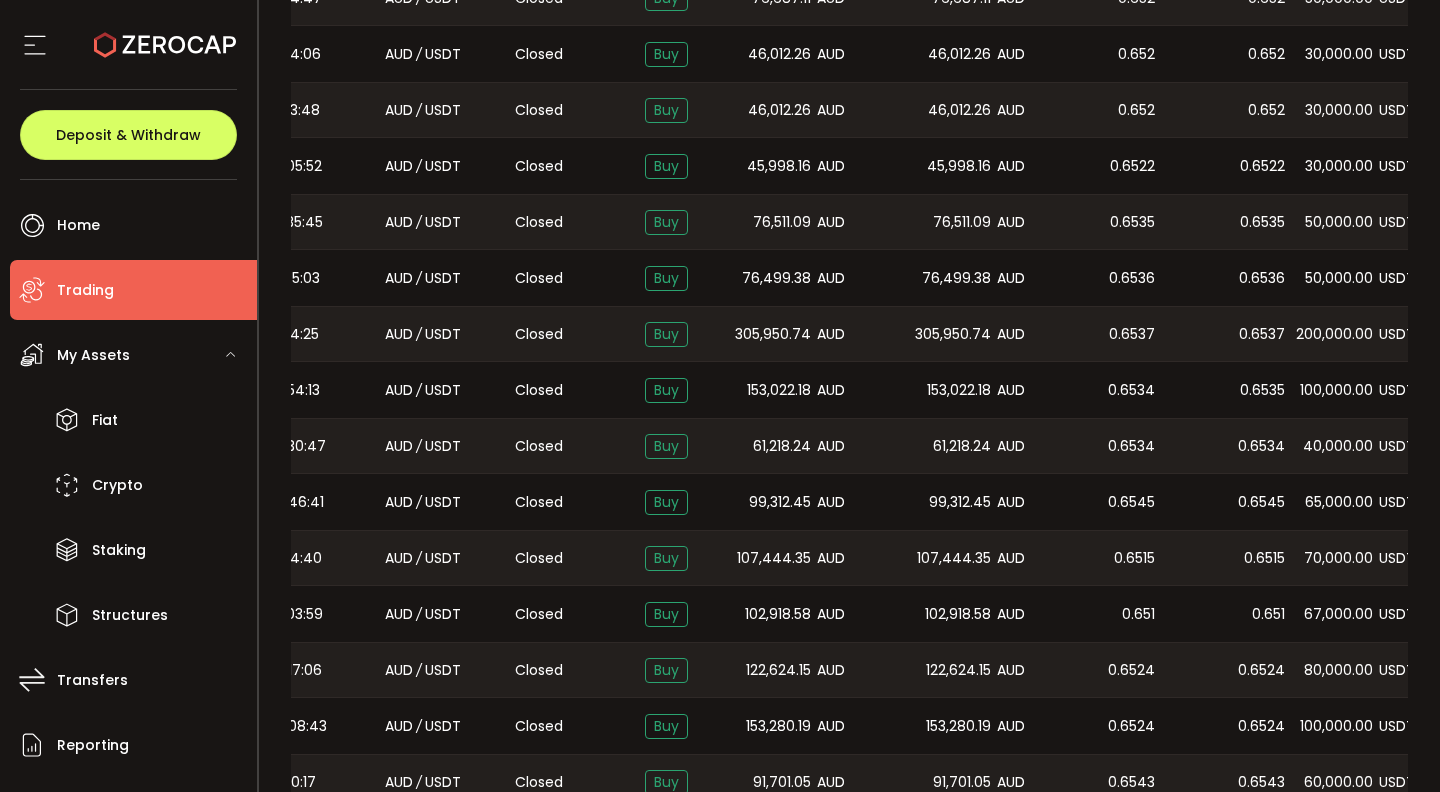 click on "2025-07-09 00:30:47 AUD  / USDT  Closed
Buy
61,218.24
AUD
61,218.24
AUD
0.6534
0.6534
40,000.00
USDT
a73ec3b4-a537-4439-9573-7514ffd816a0
Download" at bounding box center (910, 446) 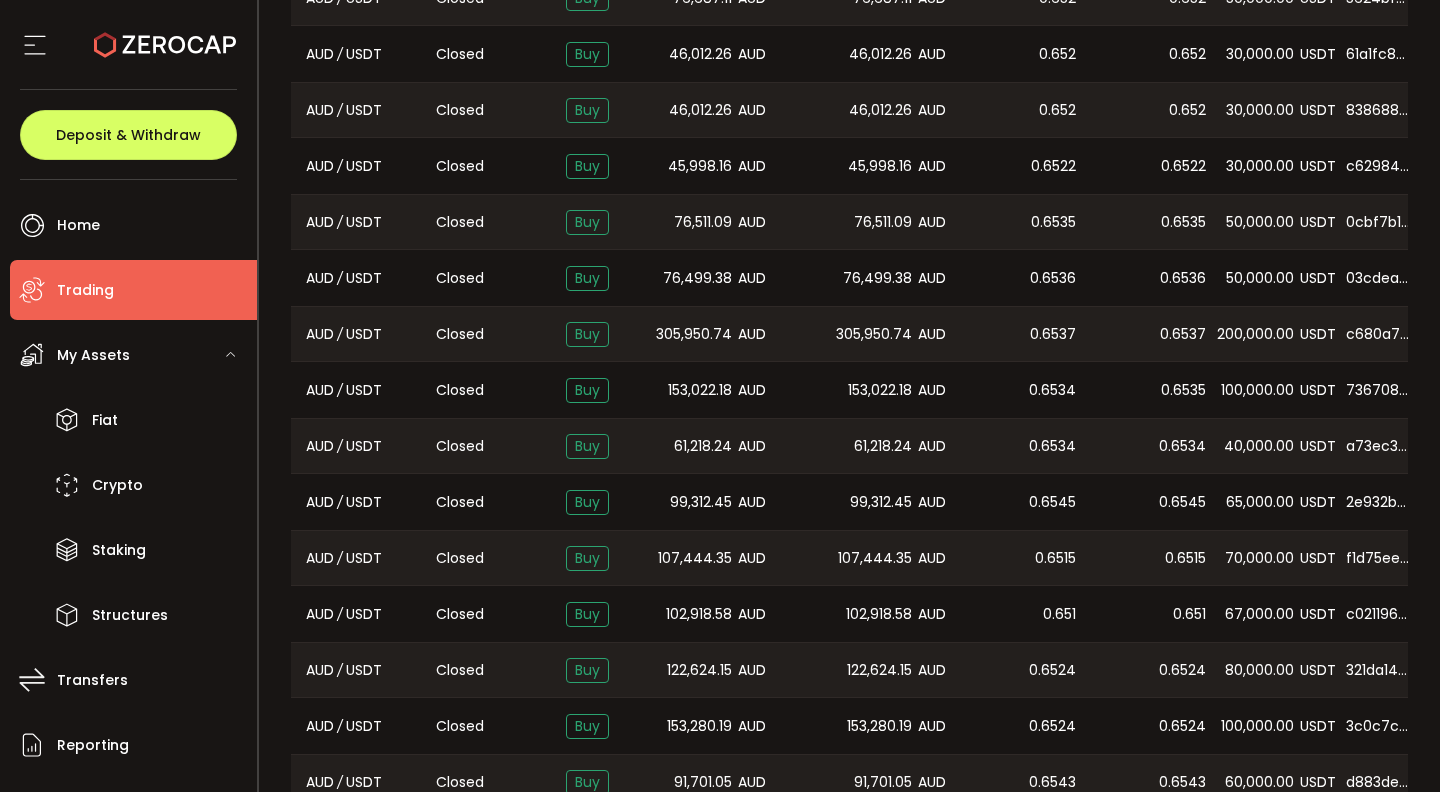 scroll, scrollTop: 0, scrollLeft: 160, axis: horizontal 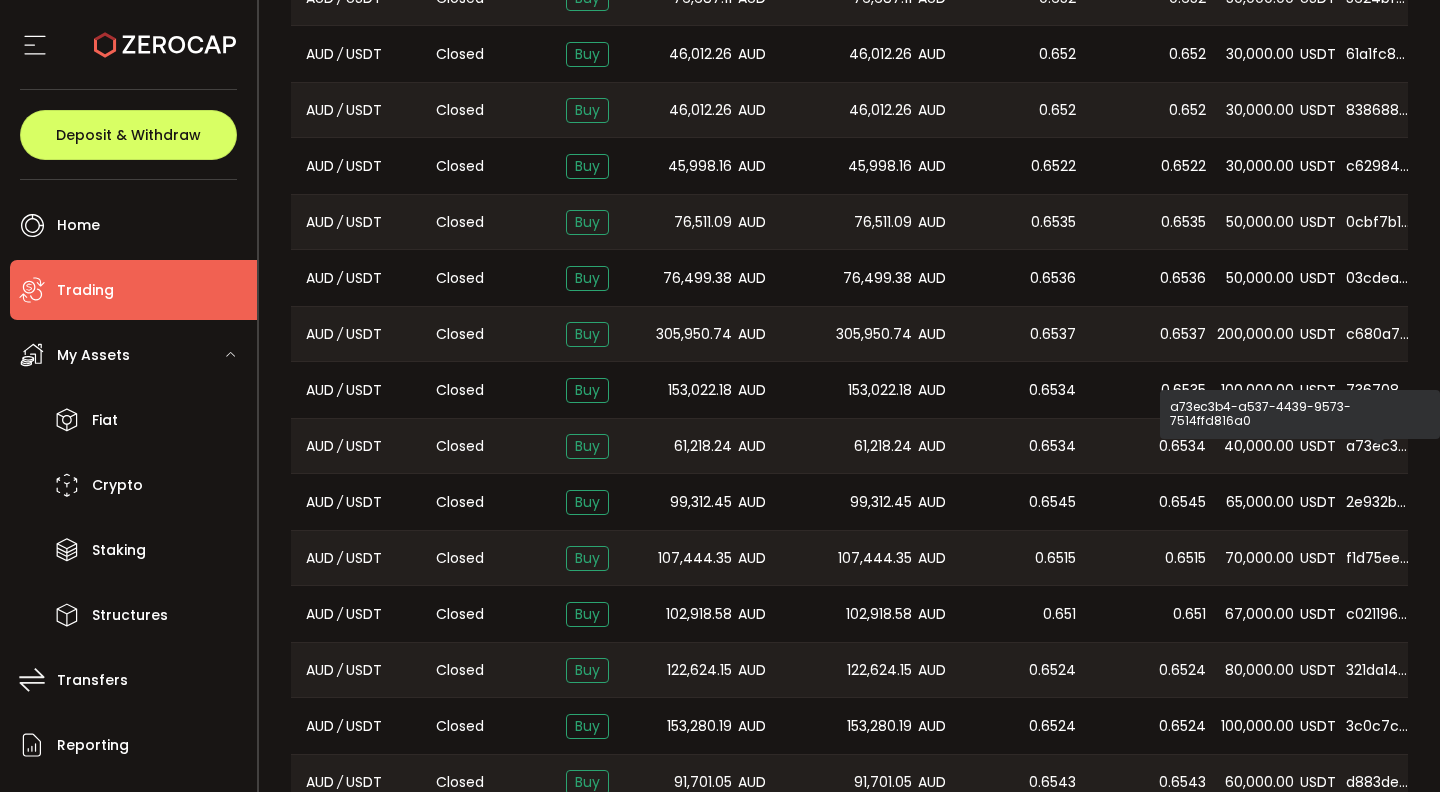 click on "USDT" at bounding box center (1318, 446) 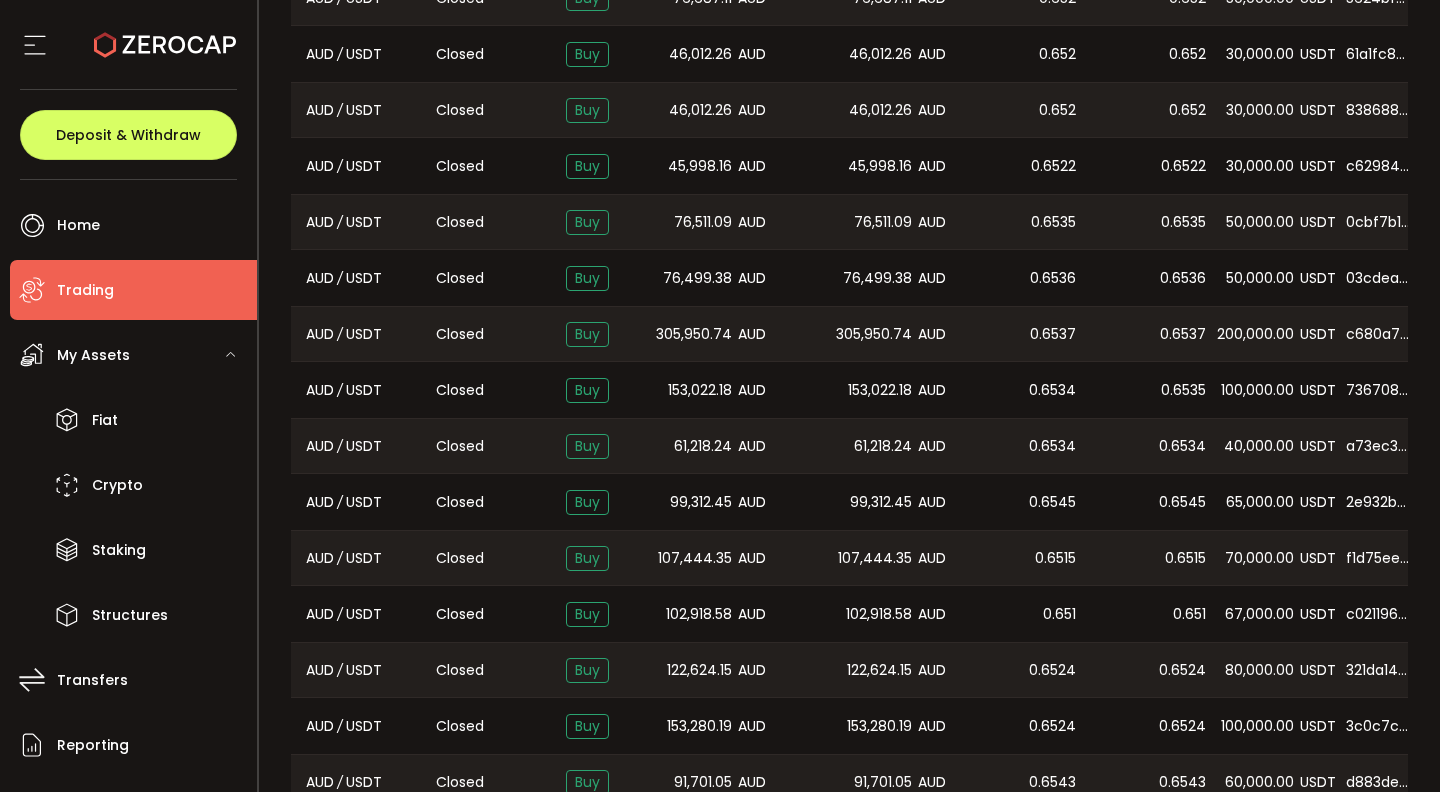 scroll, scrollTop: 0, scrollLeft: 120, axis: horizontal 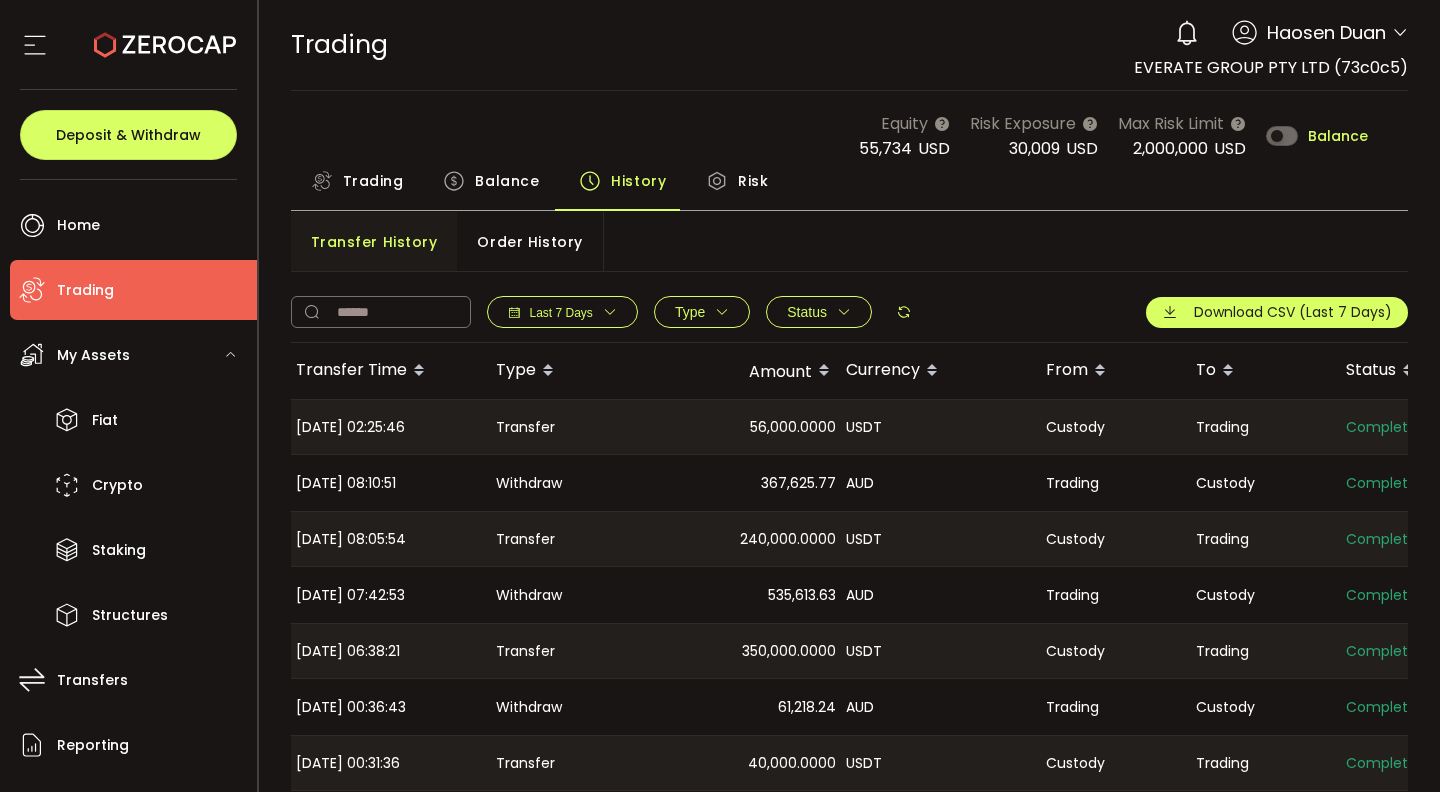 click on "Order History" at bounding box center [529, 242] 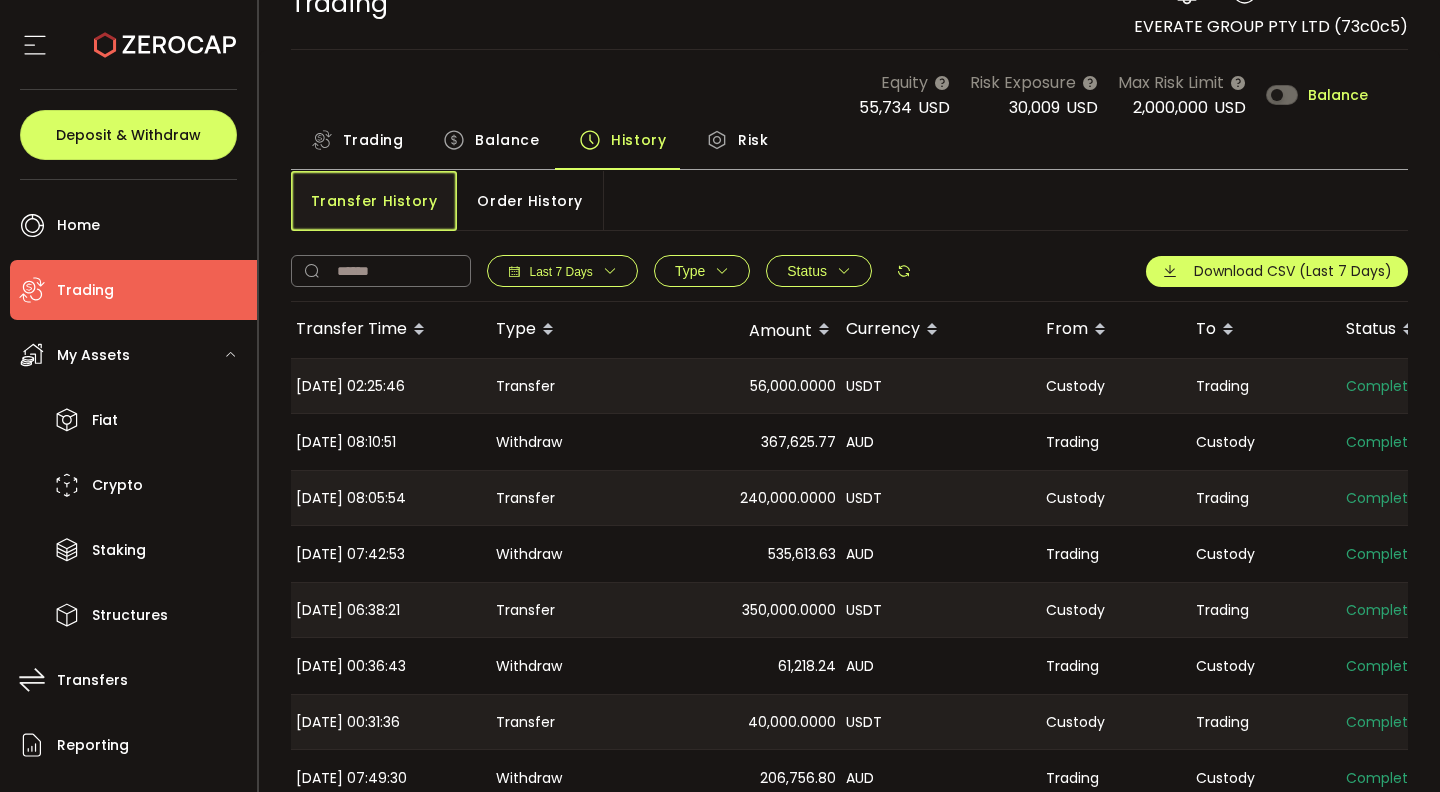 scroll, scrollTop: 44, scrollLeft: 0, axis: vertical 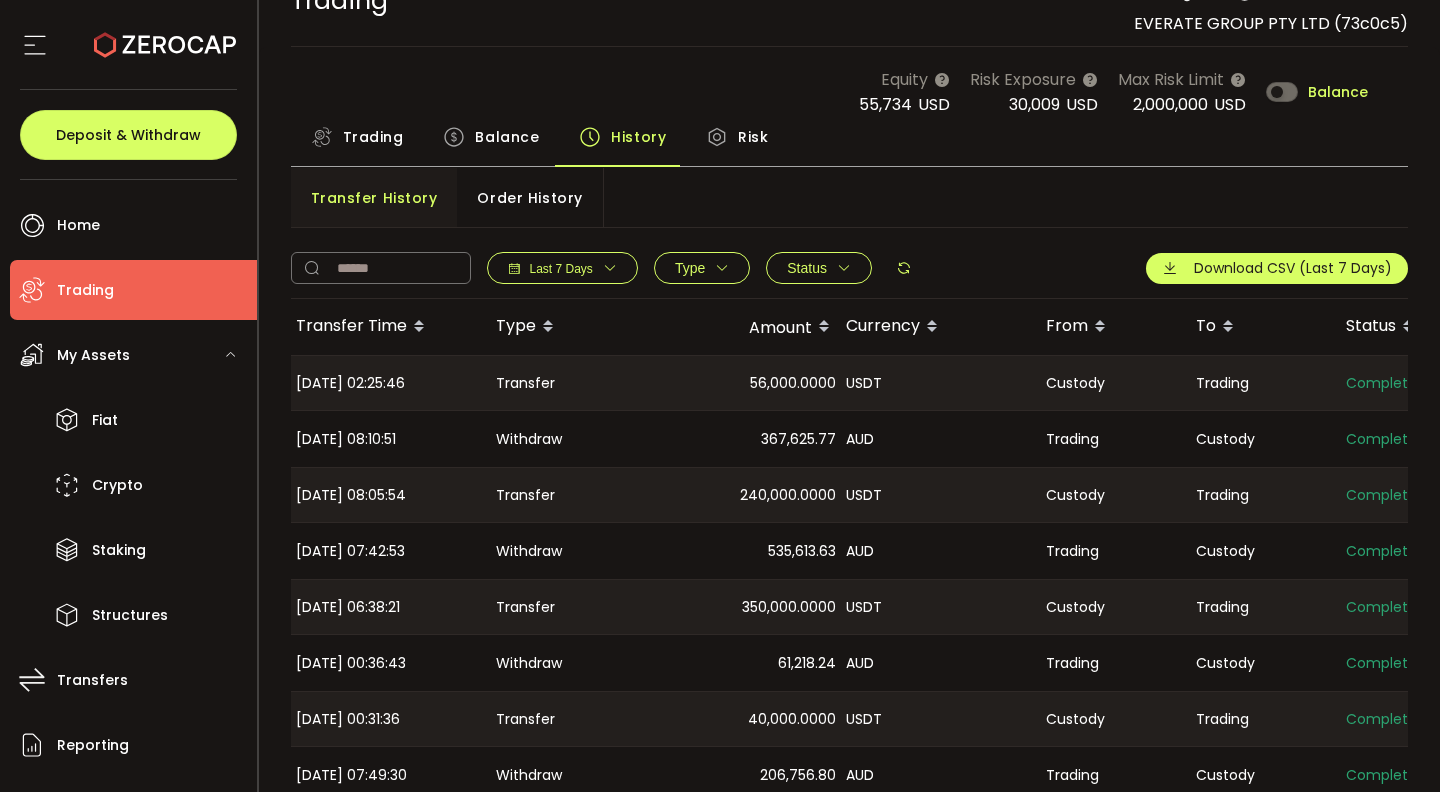 click on "Order History" at bounding box center (529, 198) 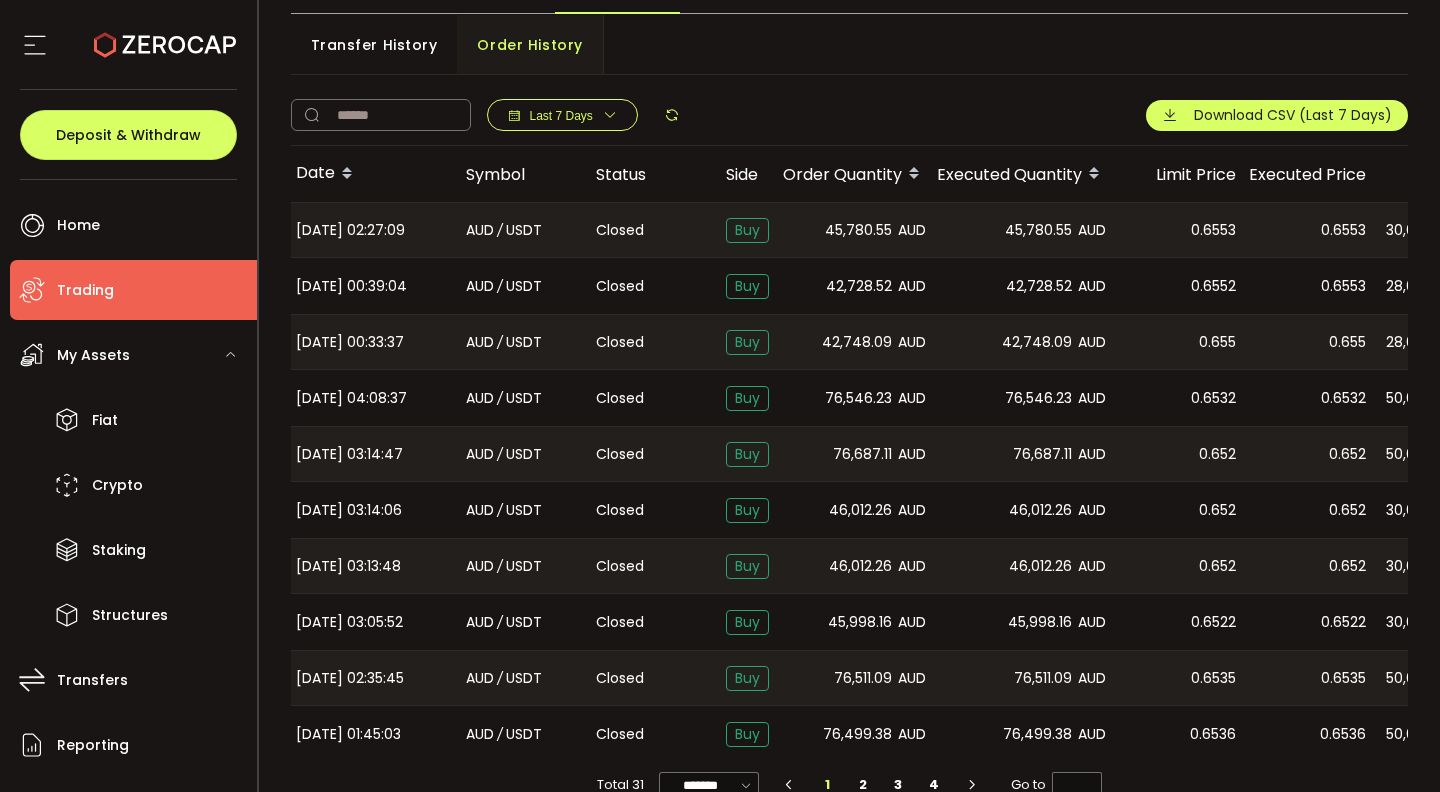 scroll, scrollTop: 240, scrollLeft: 0, axis: vertical 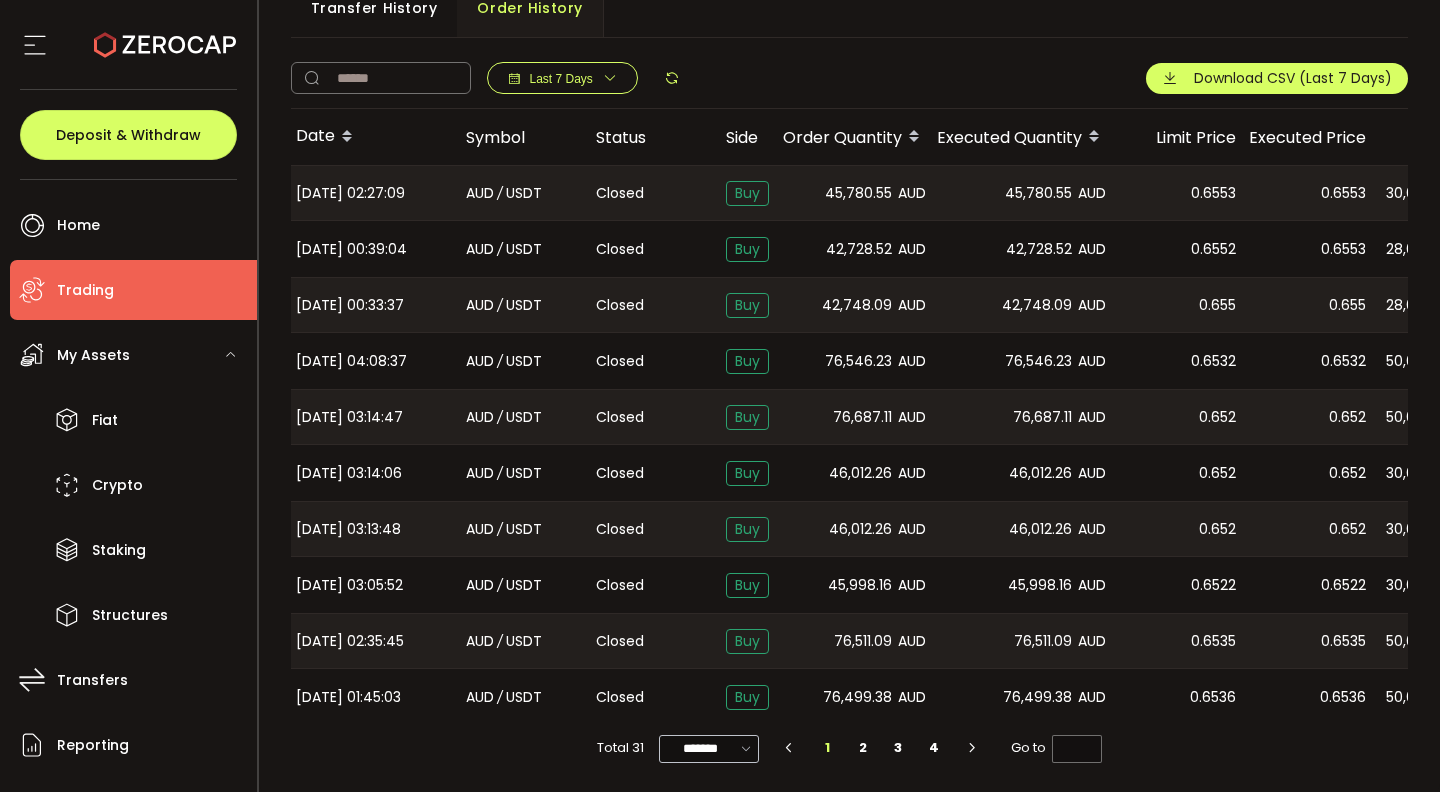 click at bounding box center [746, 748] 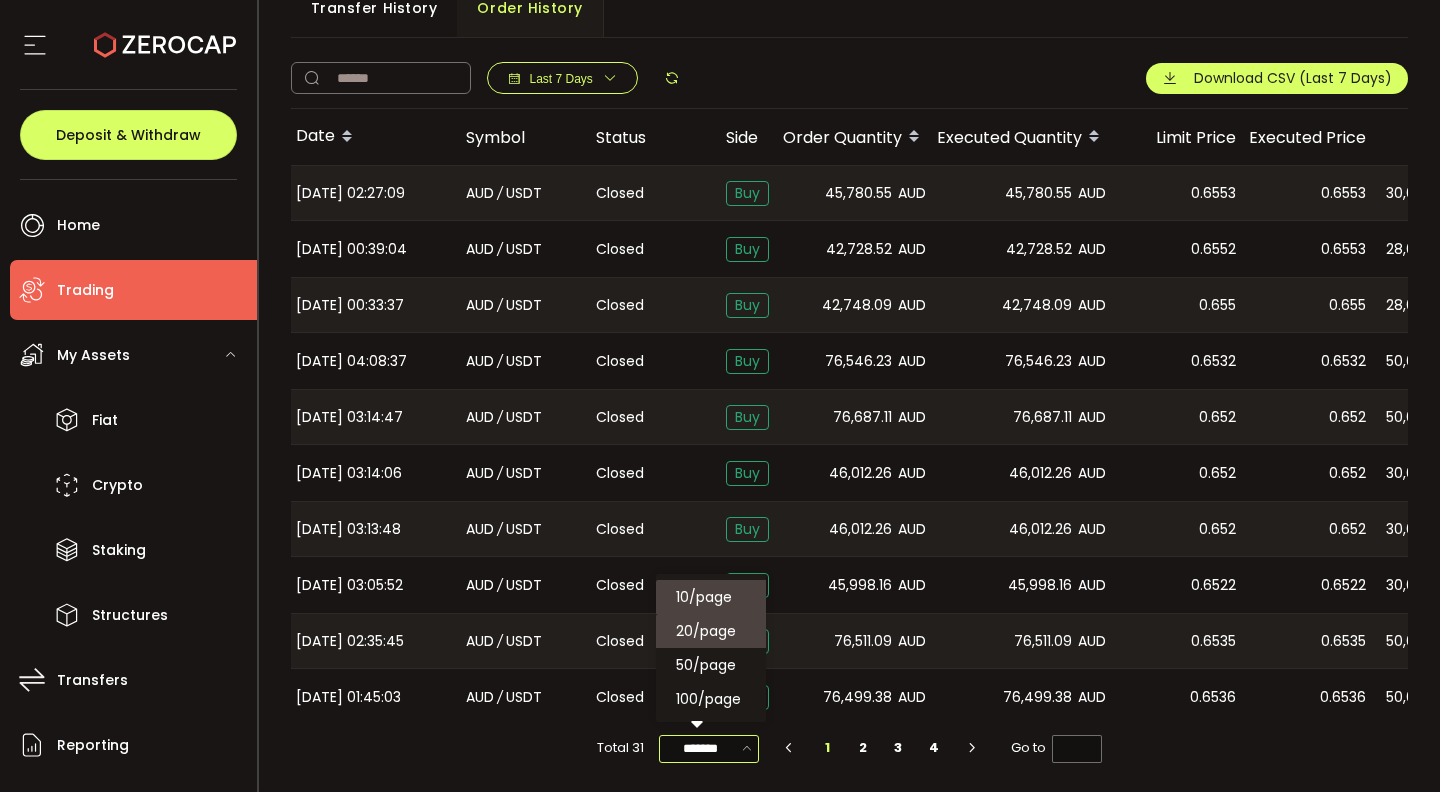 click on "20/page" at bounding box center [714, 631] 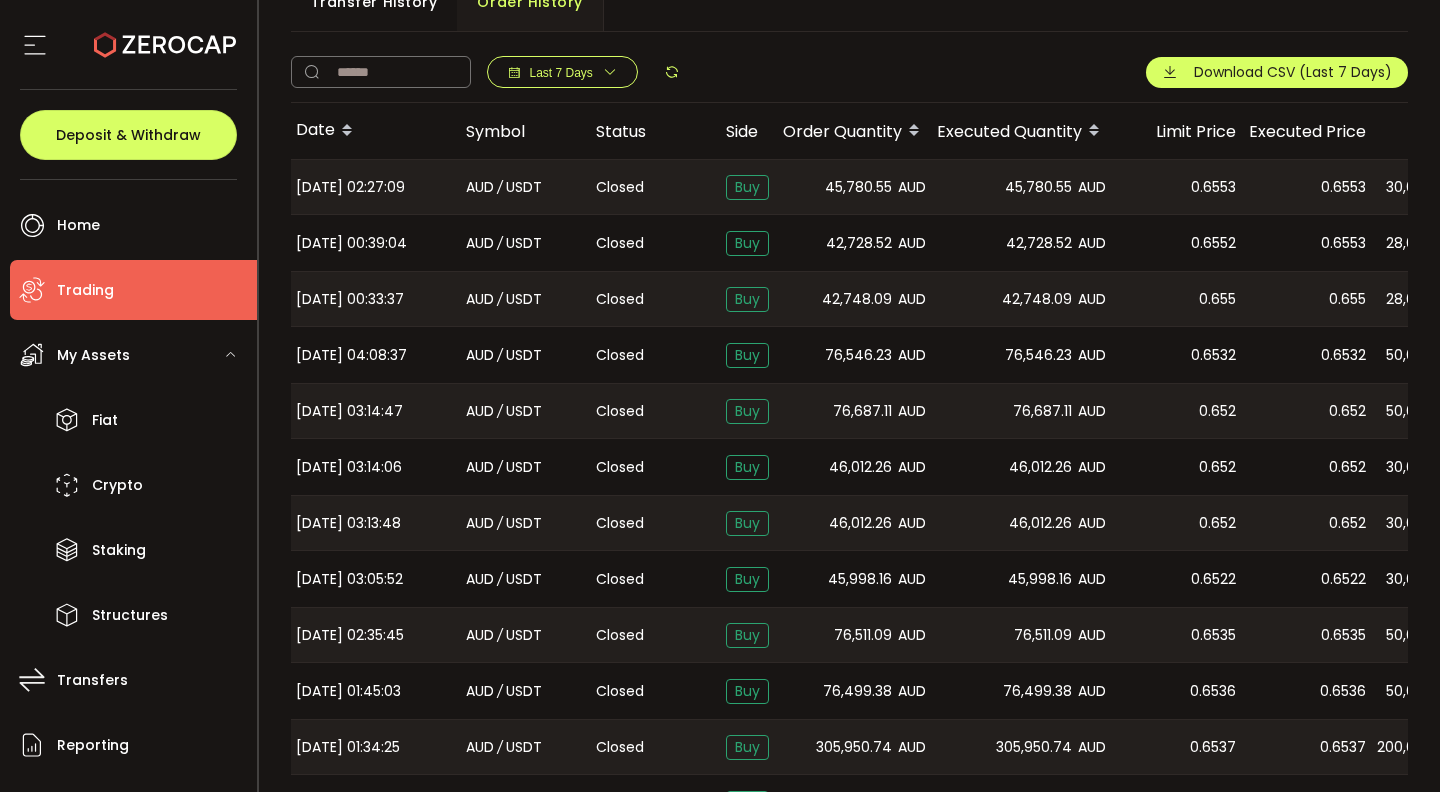 drag, startPoint x: 1369, startPoint y: 382, endPoint x: 1410, endPoint y: 382, distance: 41 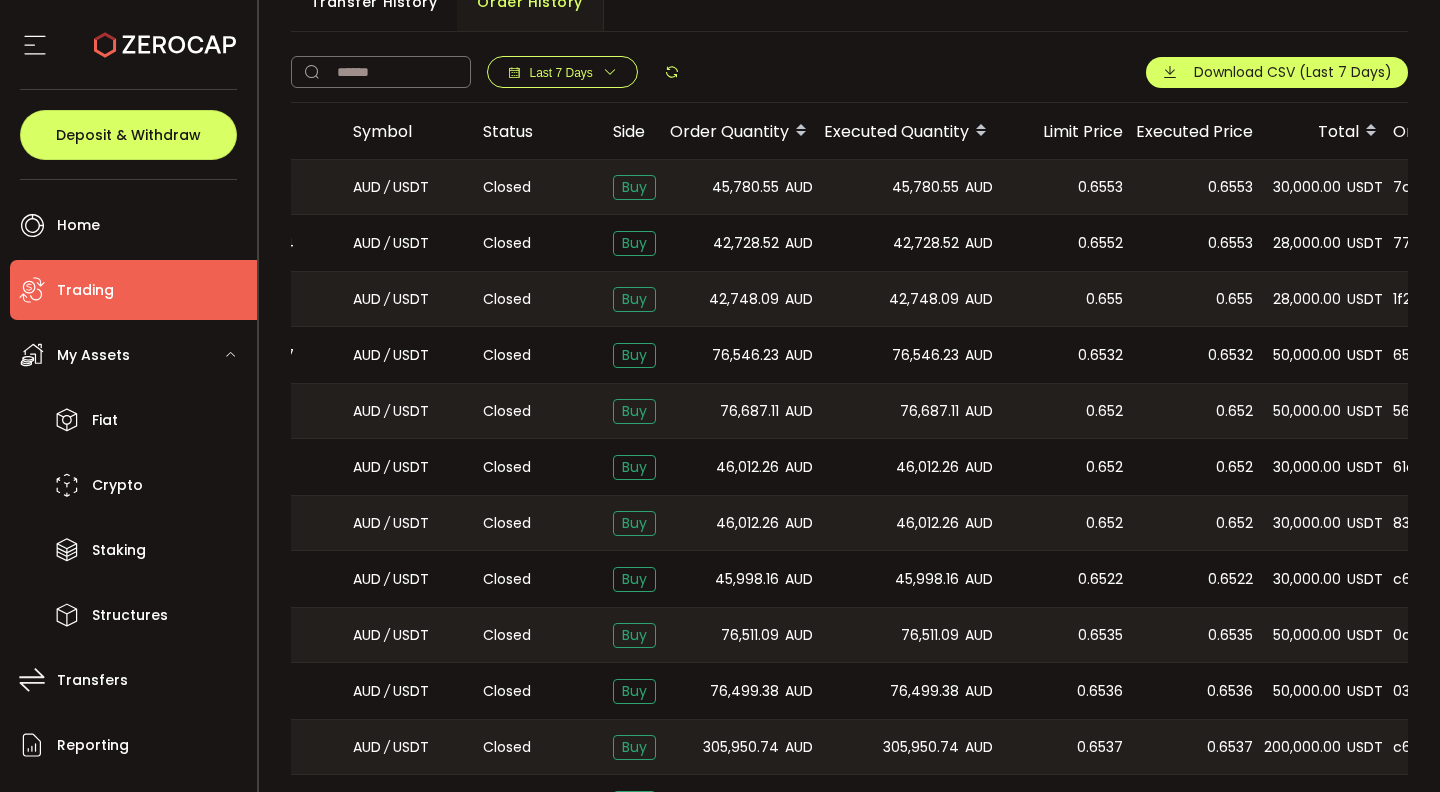 scroll, scrollTop: 0, scrollLeft: 288, axis: horizontal 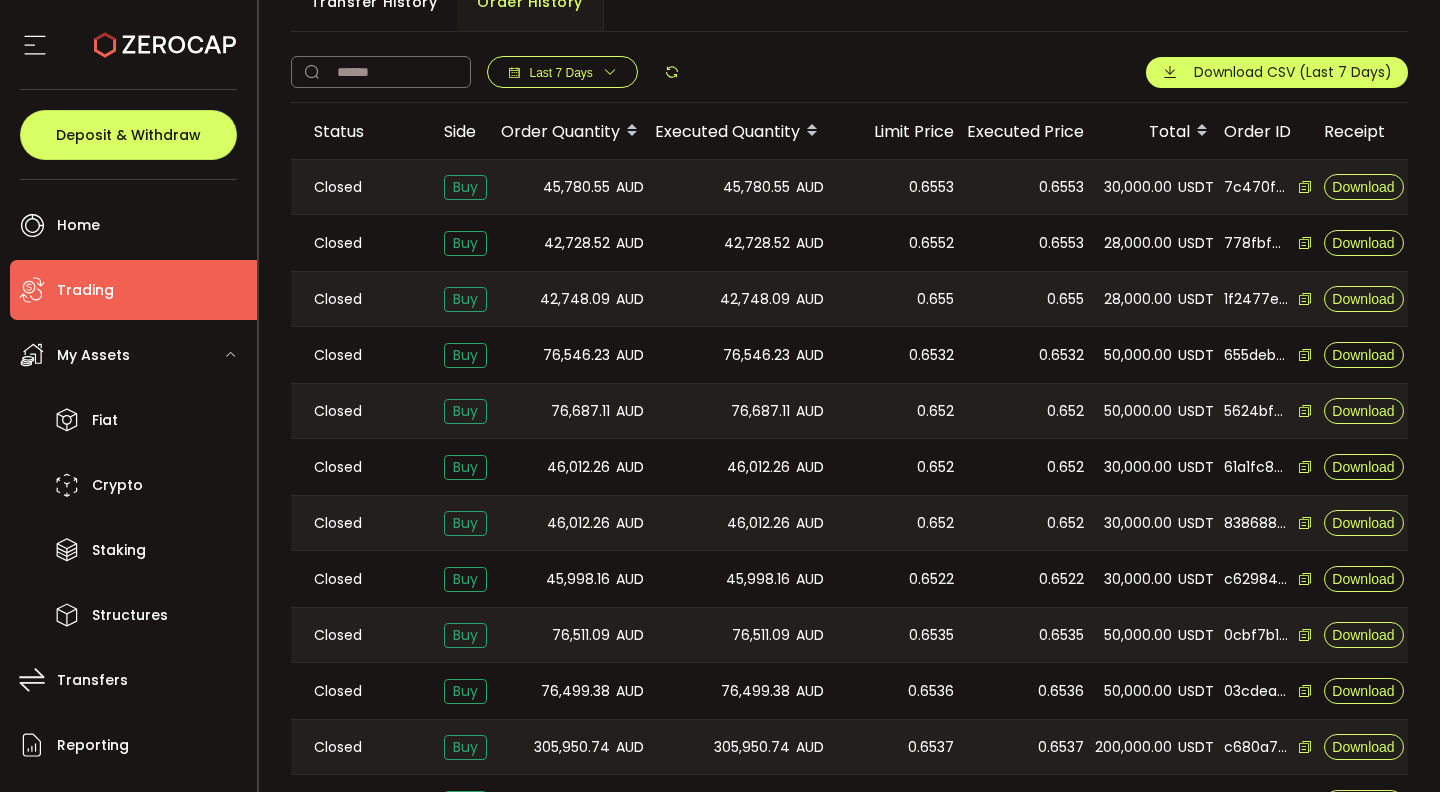 drag, startPoint x: 1291, startPoint y: 358, endPoint x: 1415, endPoint y: 360, distance: 124.01613 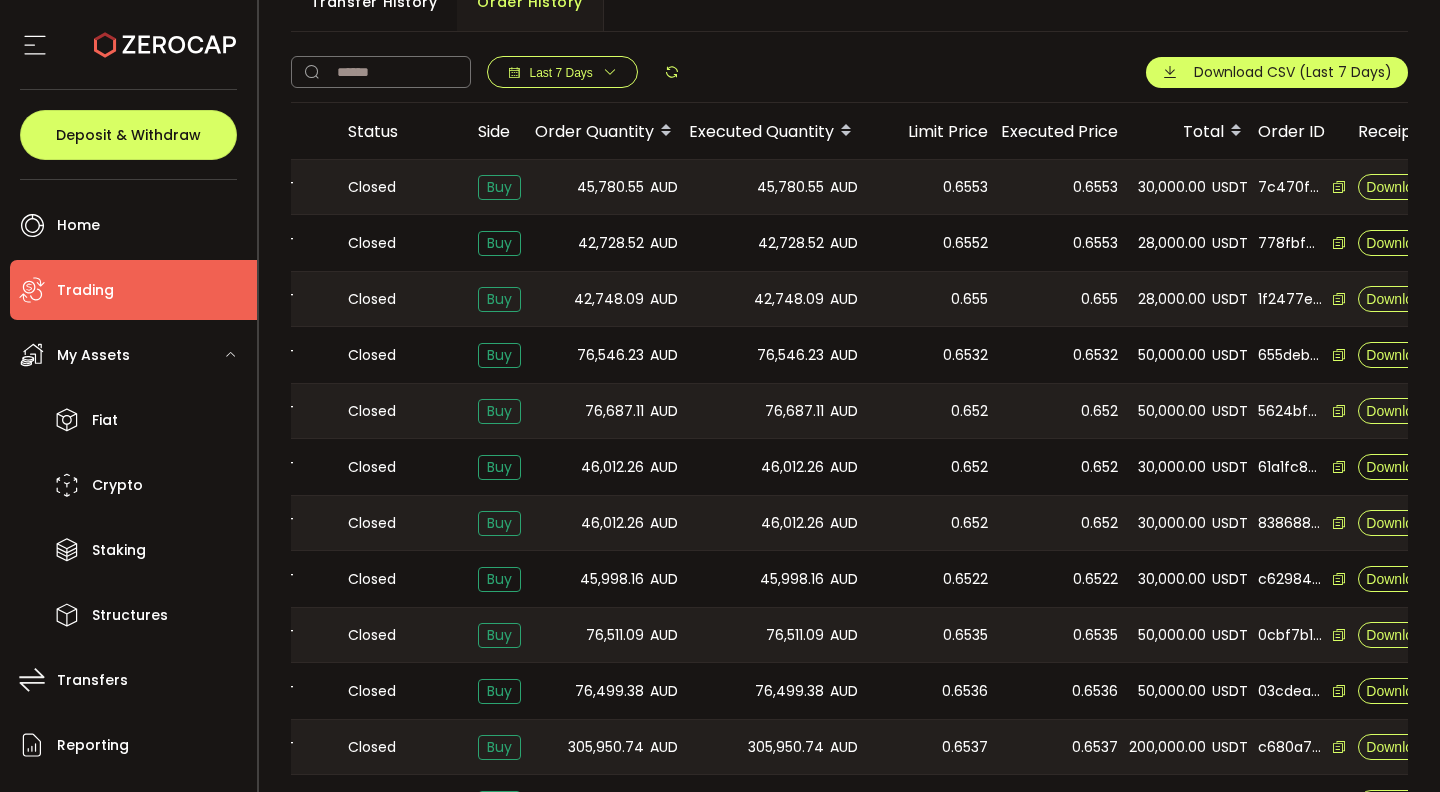 scroll, scrollTop: 0, scrollLeft: 208, axis: horizontal 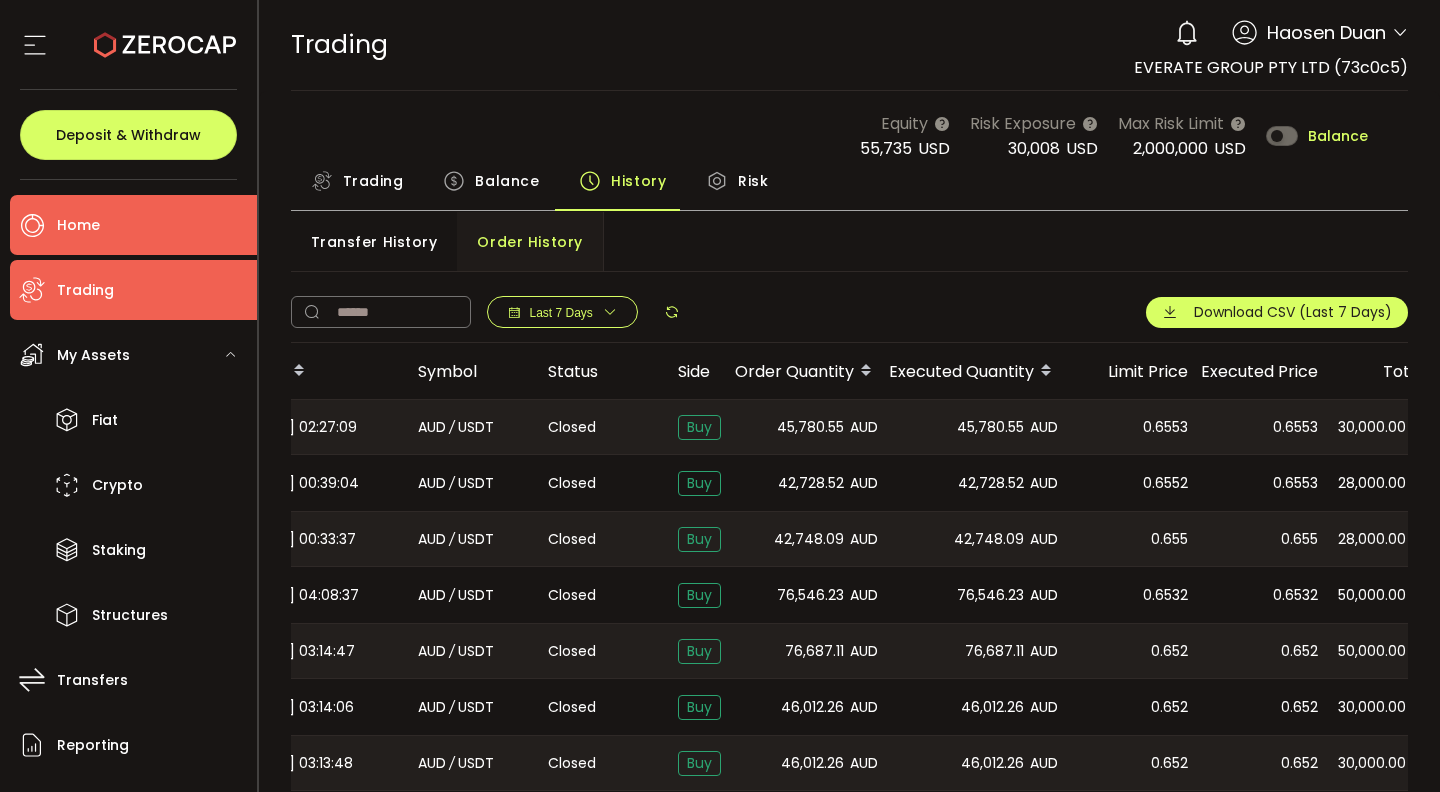 click on "Home" at bounding box center (133, 225) 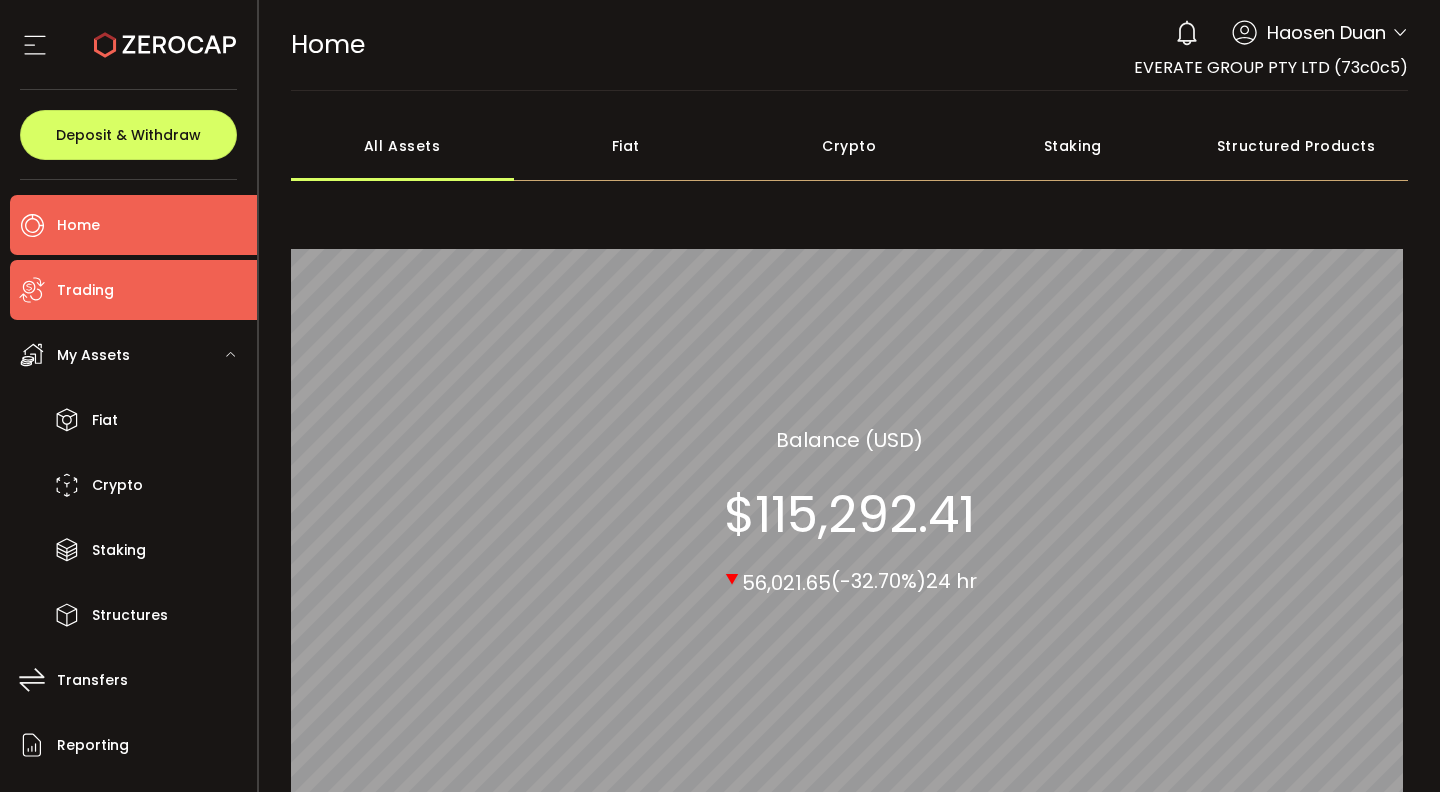 click on "Trading" at bounding box center (133, 290) 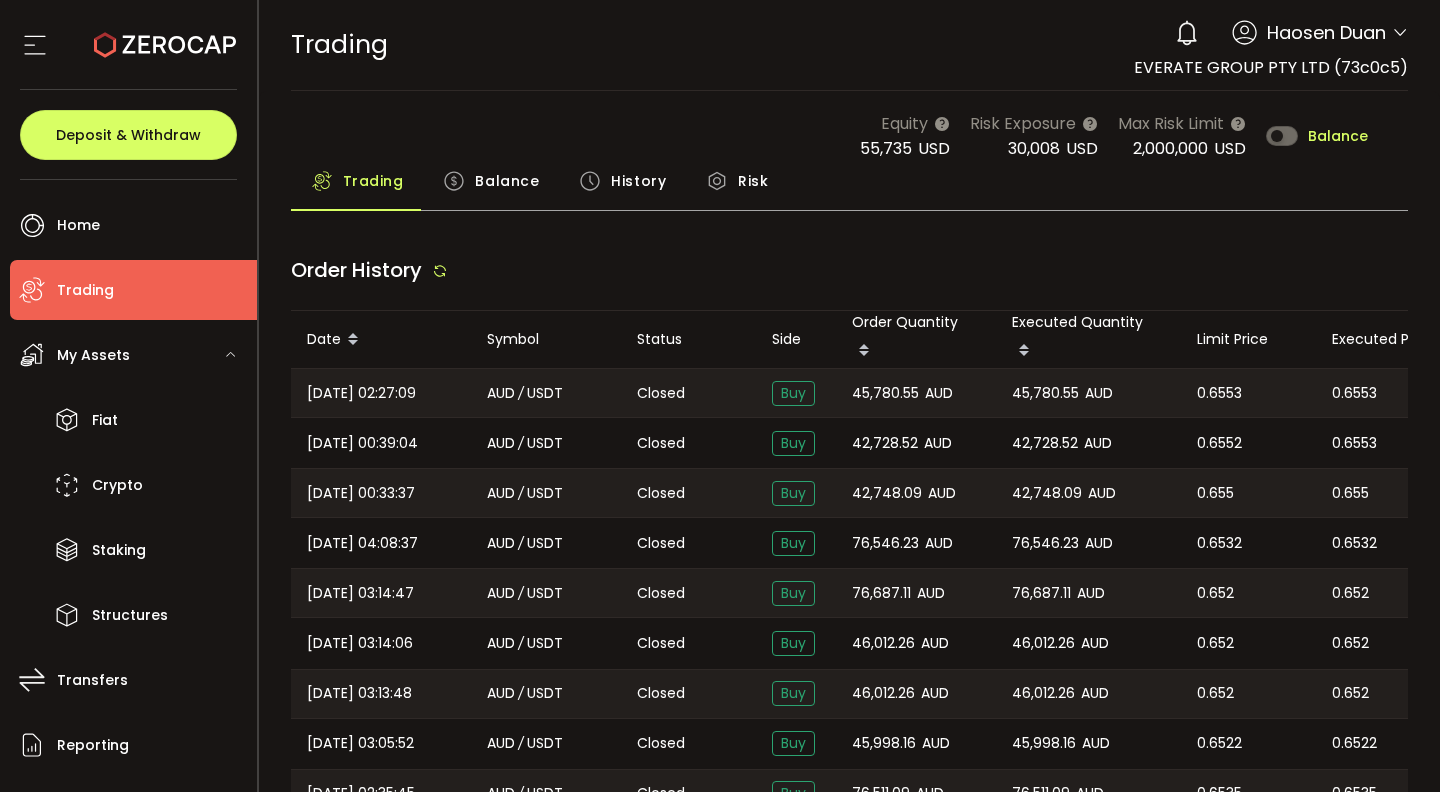 type on "***" 